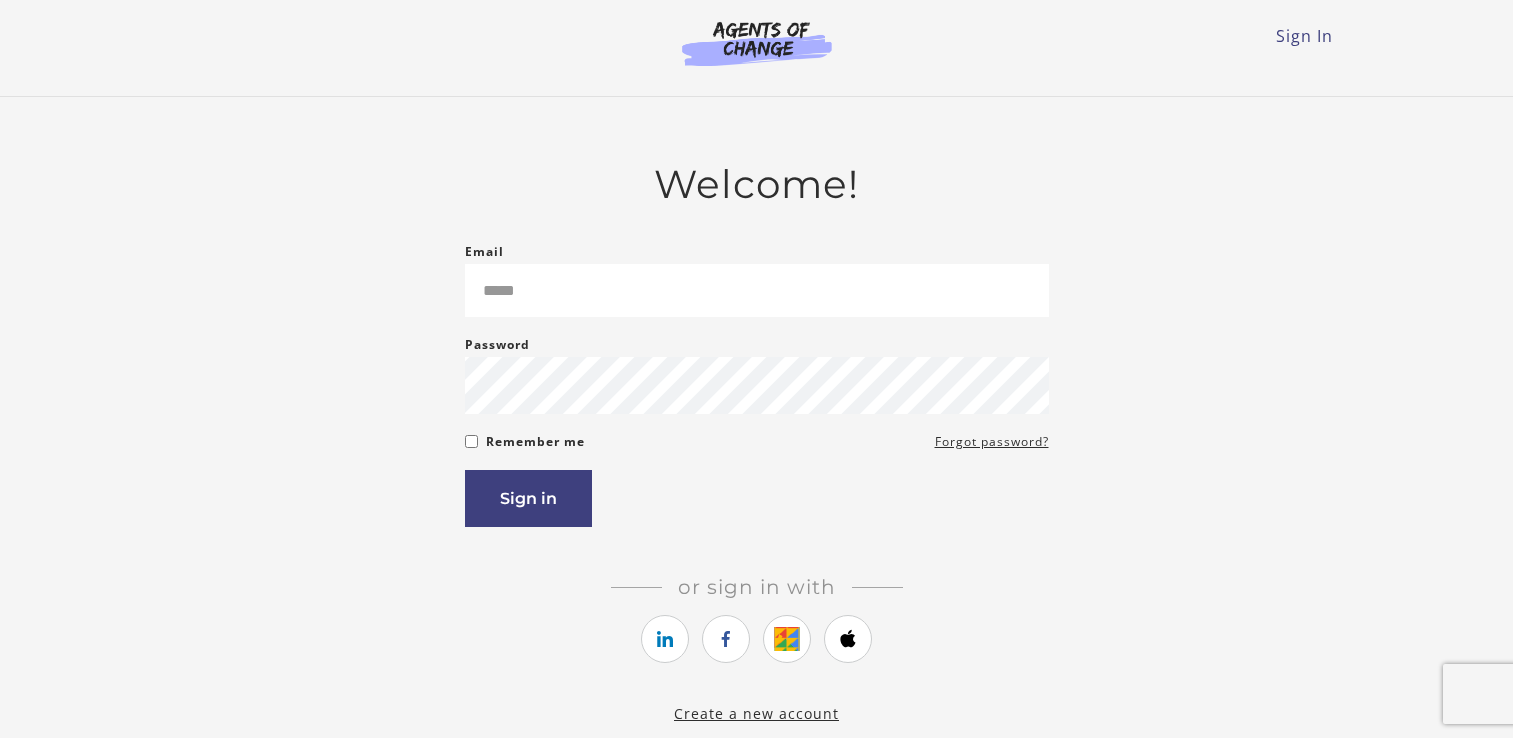 scroll, scrollTop: 0, scrollLeft: 0, axis: both 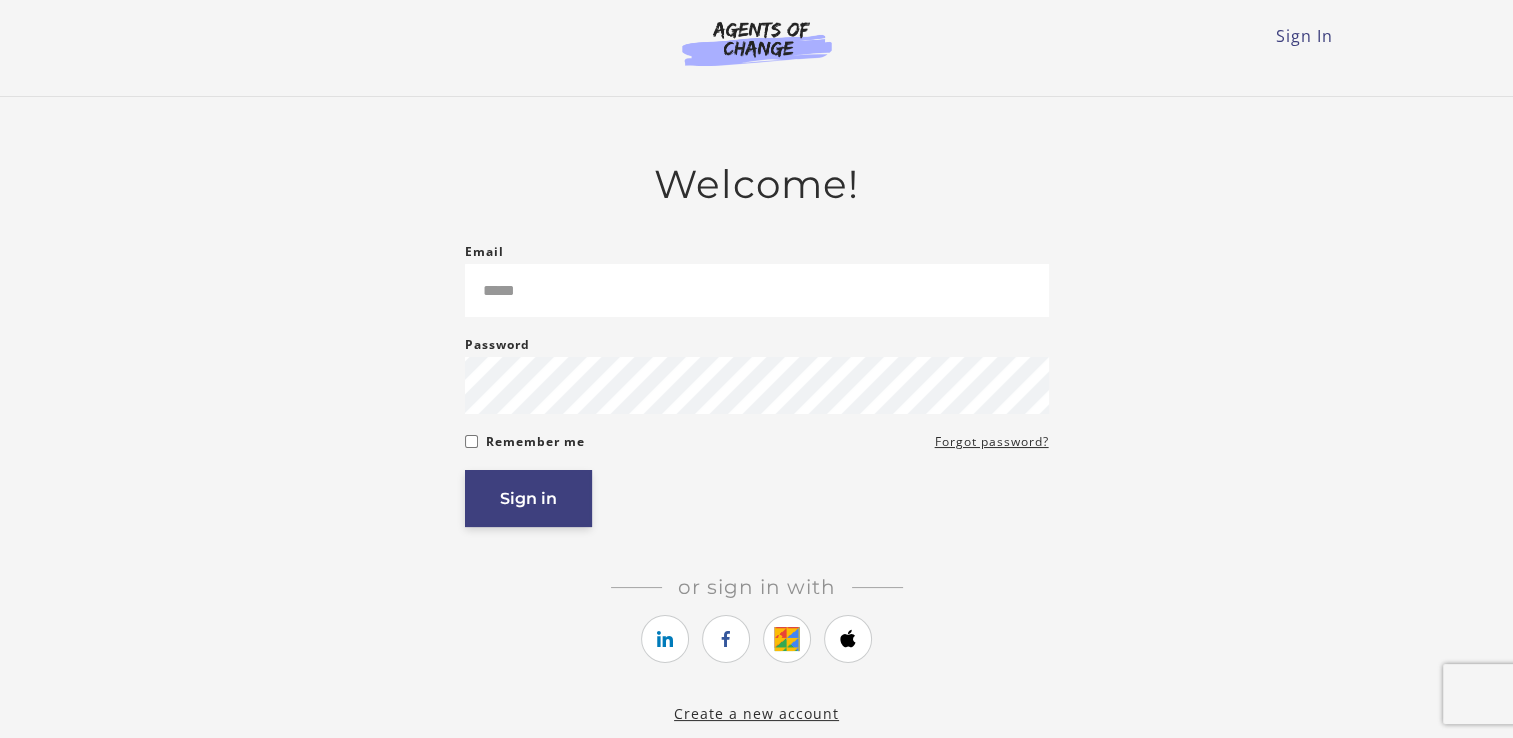 type on "**********" 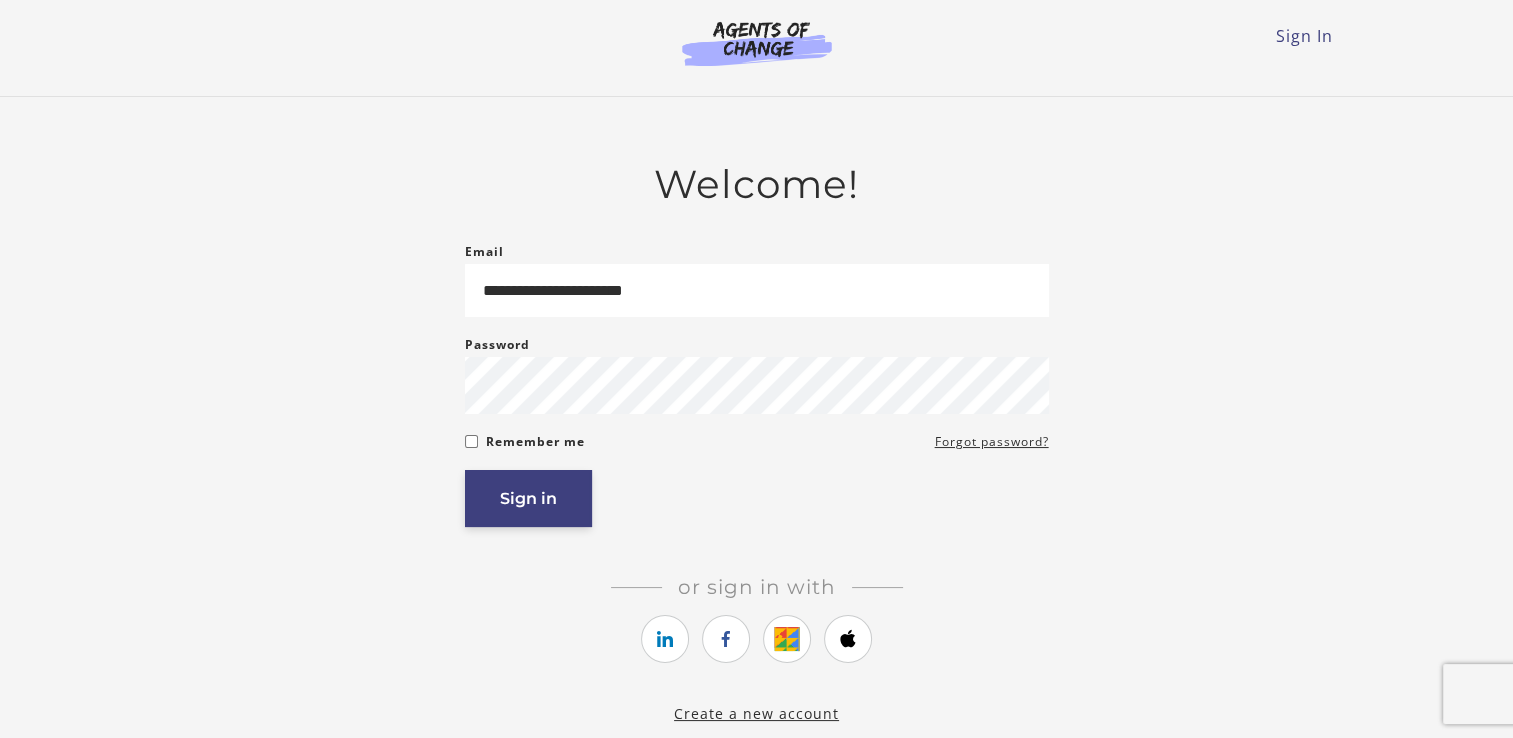click on "Sign in" at bounding box center (528, 498) 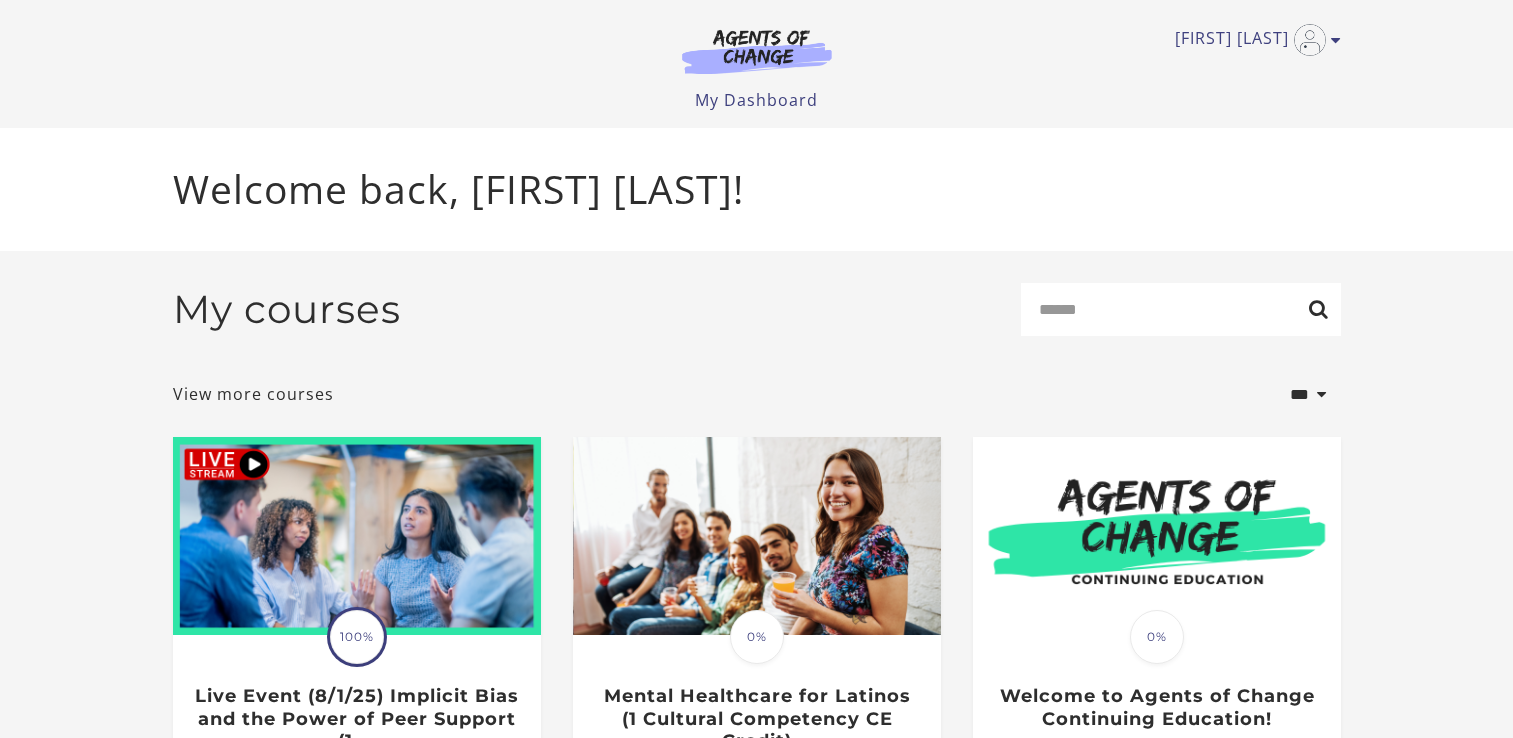 scroll, scrollTop: 0, scrollLeft: 0, axis: both 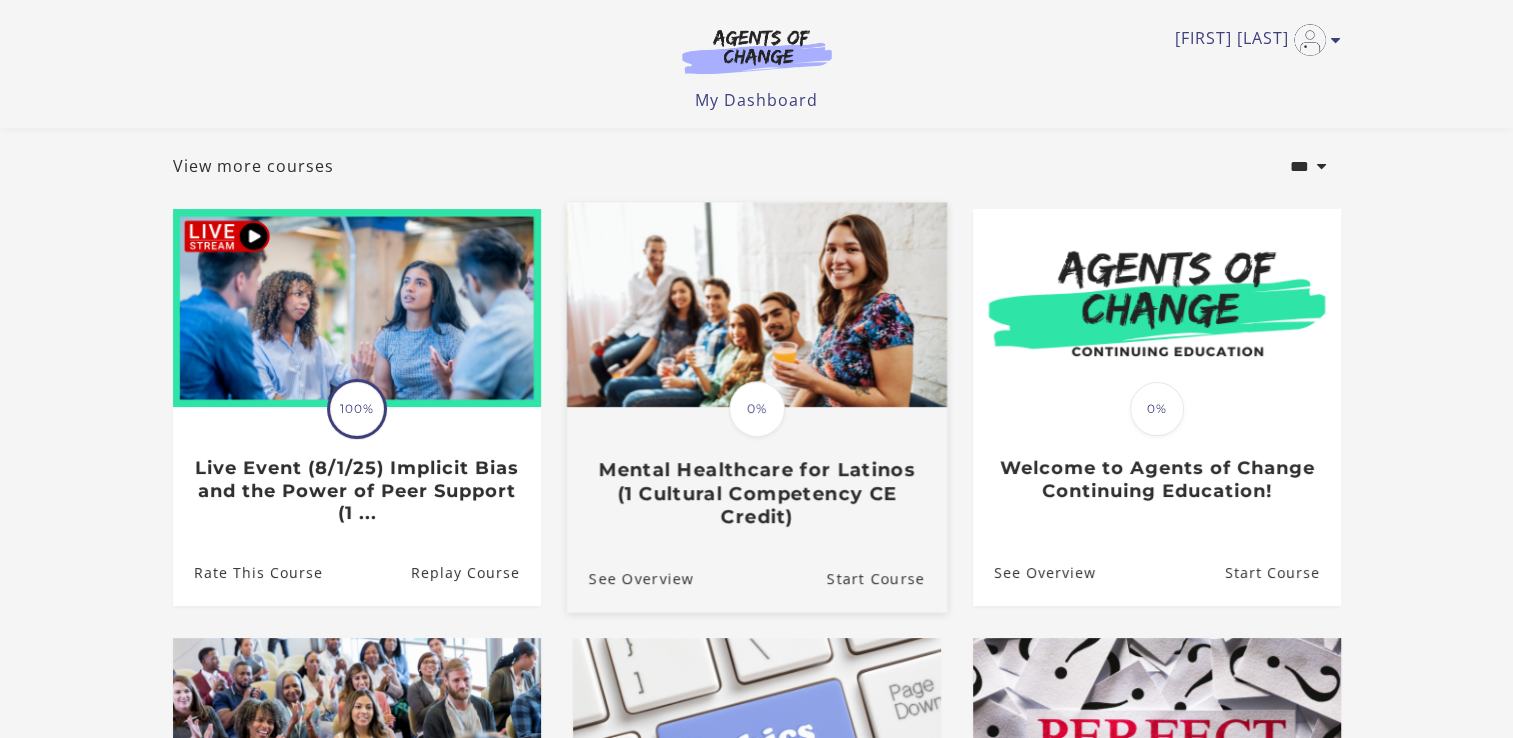 click on "Translation missing: en.liquid.partials.dashboard_course_card.progress_description: 0%
0%
Mental Healthcare for Latinos (1 Cultural Competency CE Credit)" at bounding box center [756, 468] 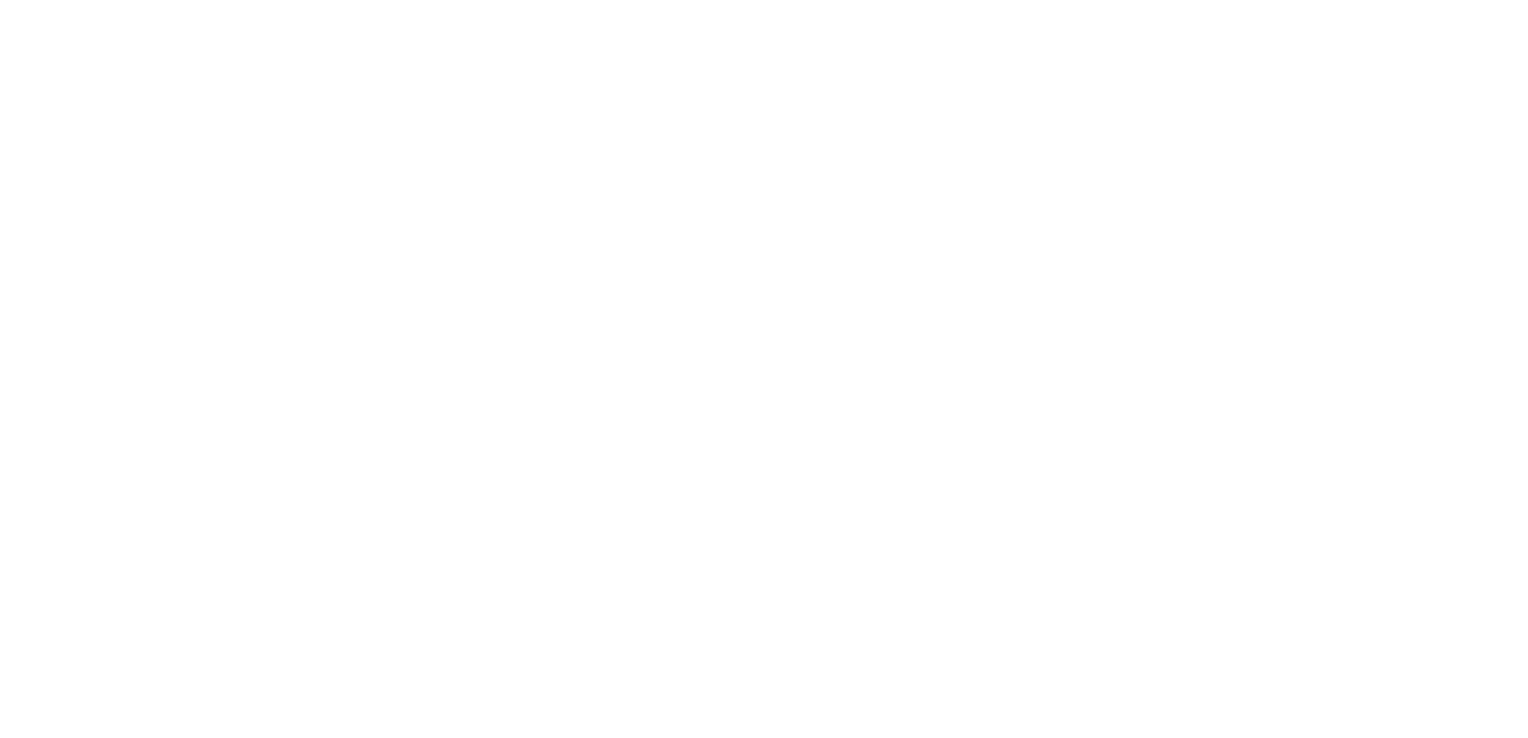 scroll, scrollTop: 0, scrollLeft: 0, axis: both 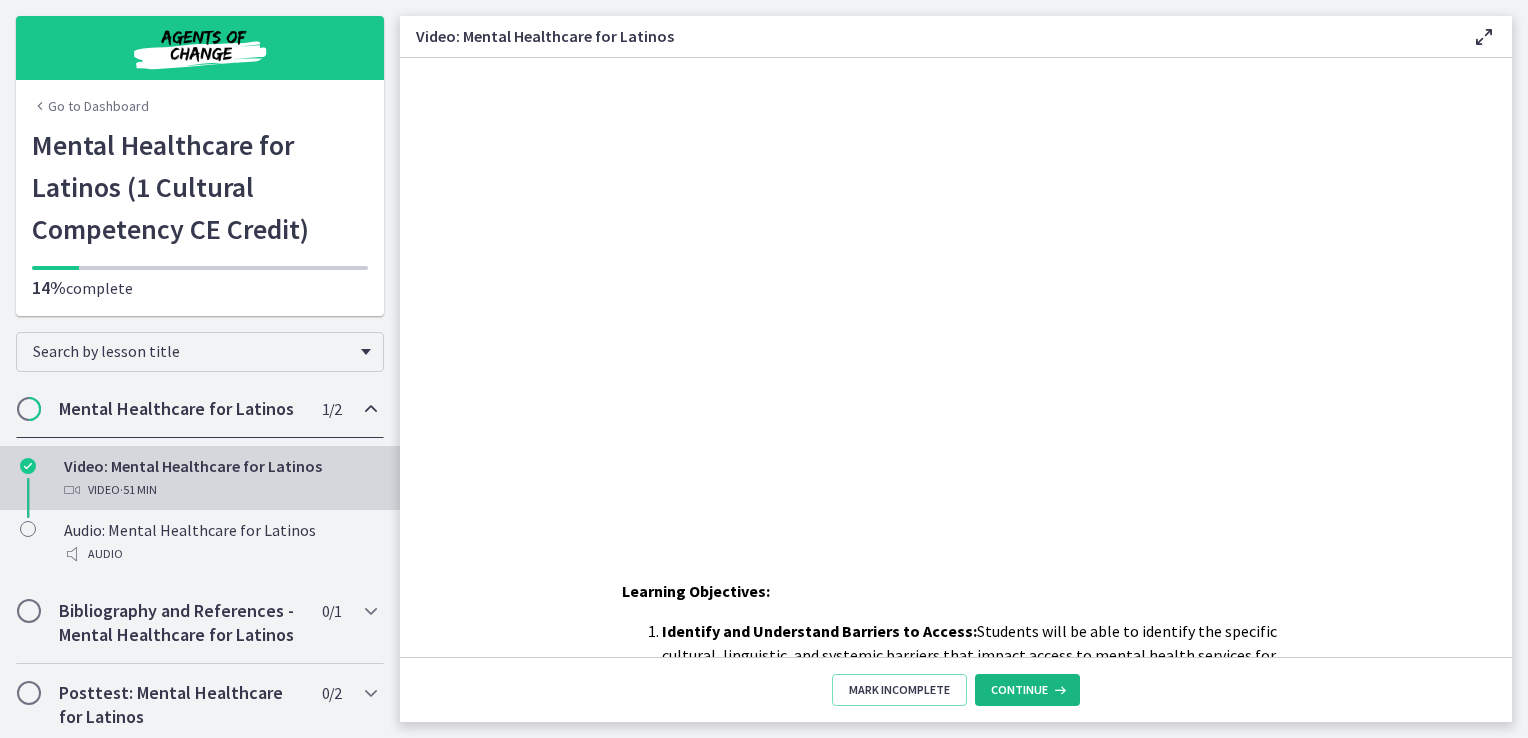 click on "Continue" at bounding box center [1019, 690] 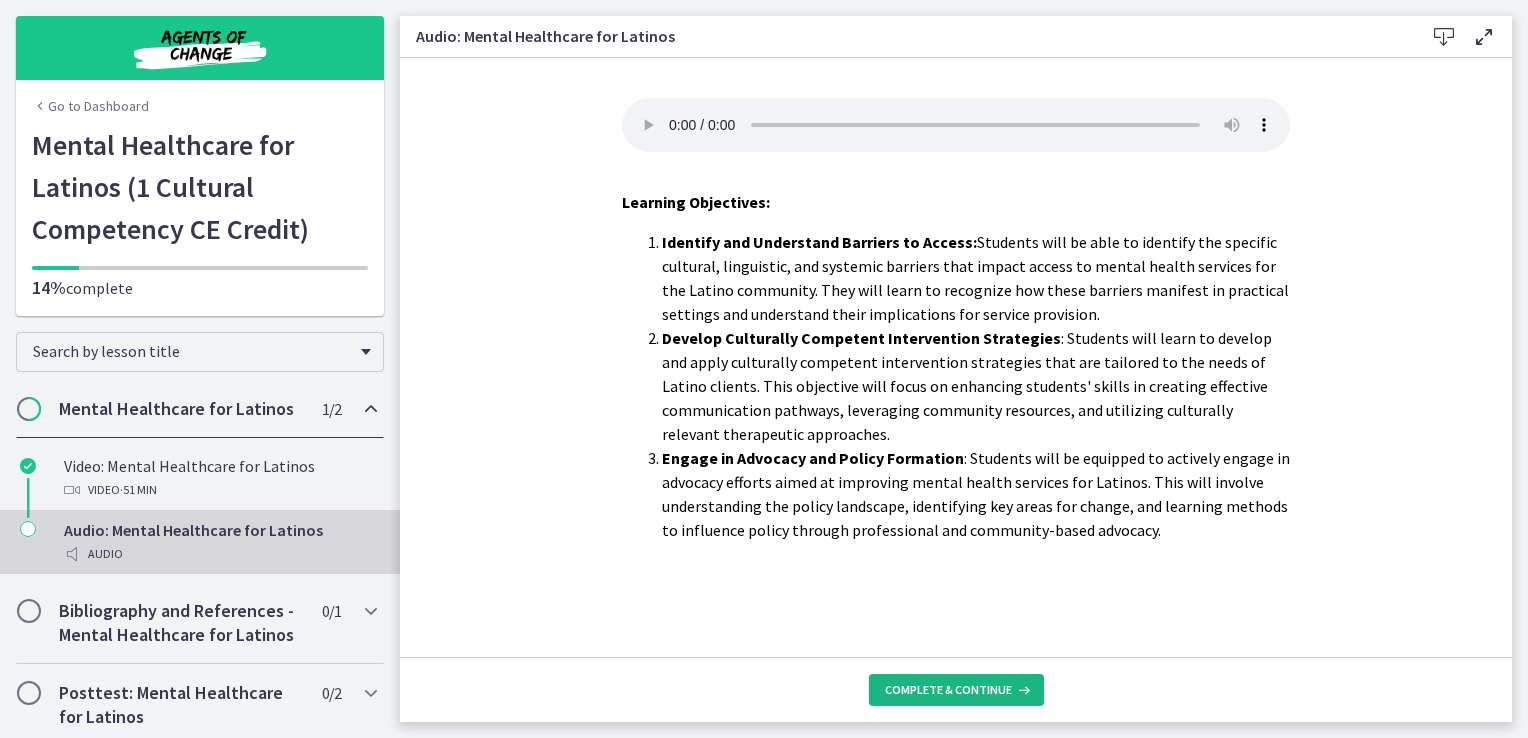 click on "Complete & continue" at bounding box center (948, 690) 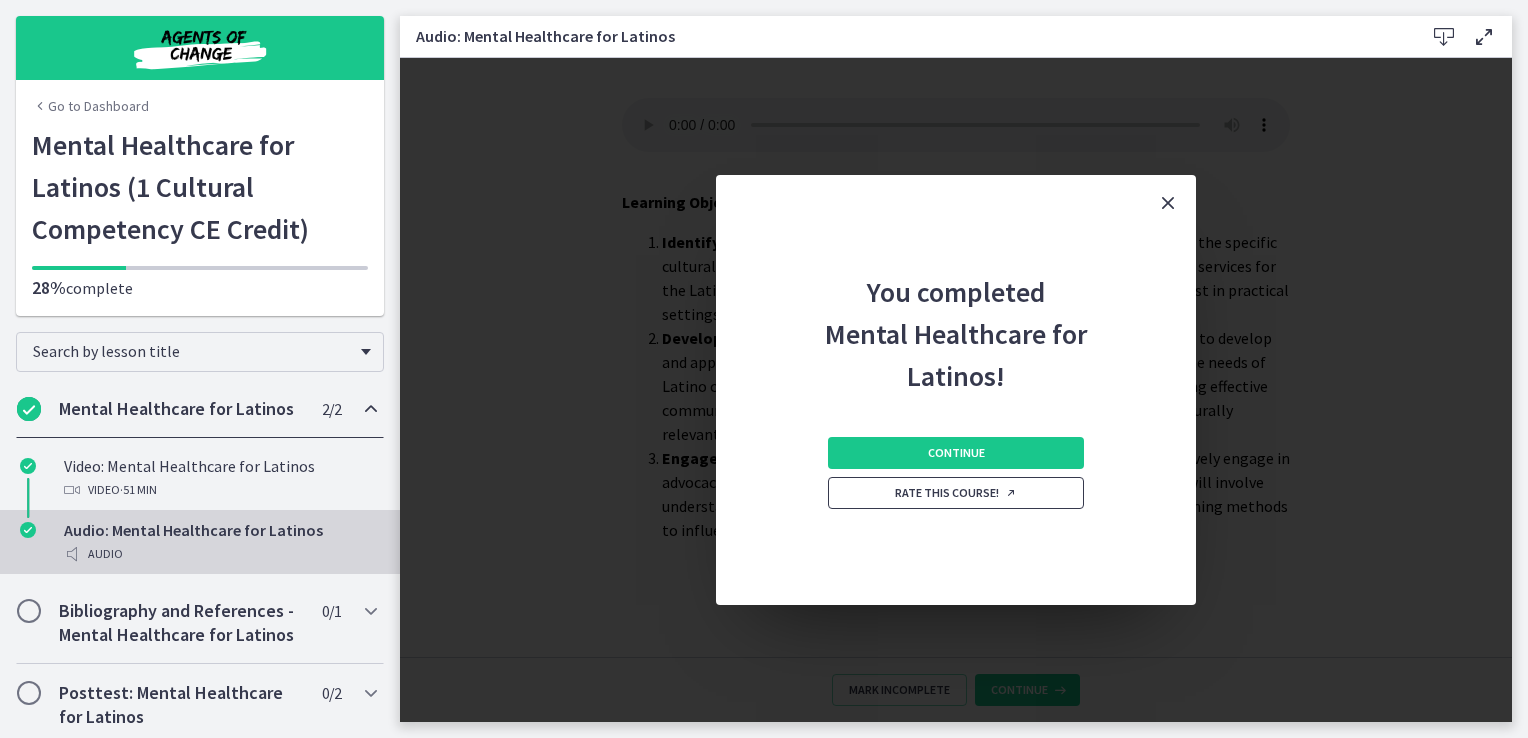 click on "Rate this course!" at bounding box center [956, 493] 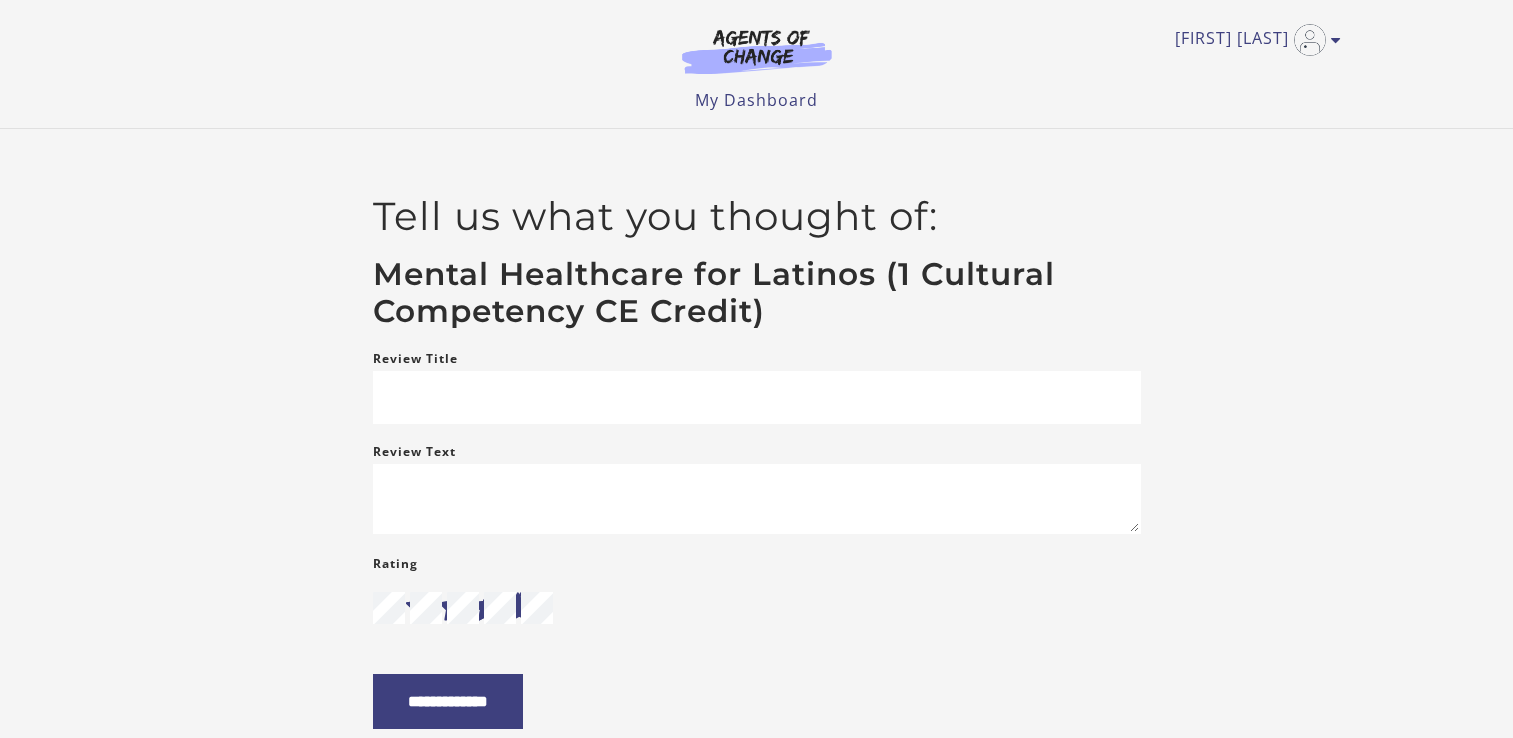 scroll, scrollTop: 0, scrollLeft: 0, axis: both 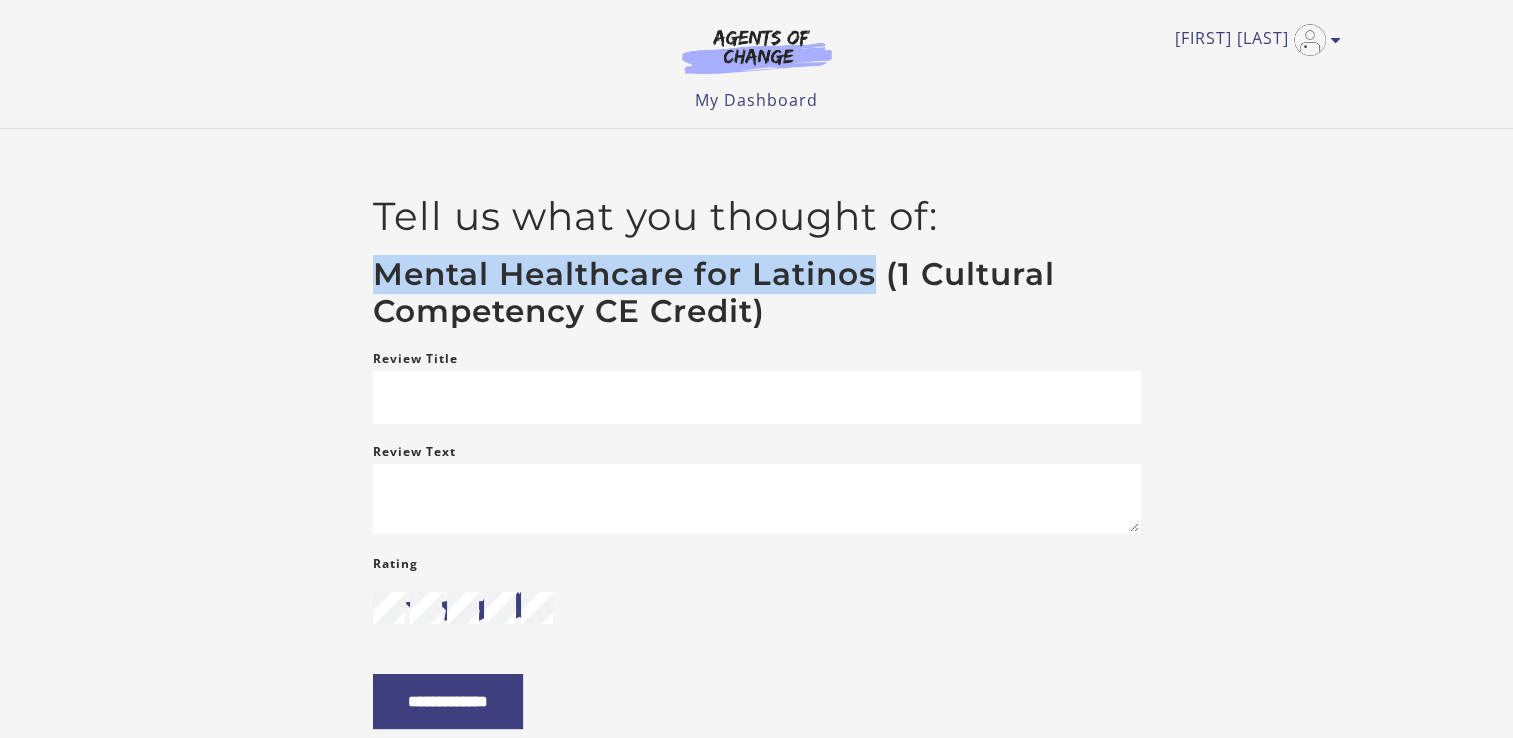 drag, startPoint x: 376, startPoint y: 270, endPoint x: 881, endPoint y: 286, distance: 505.2534 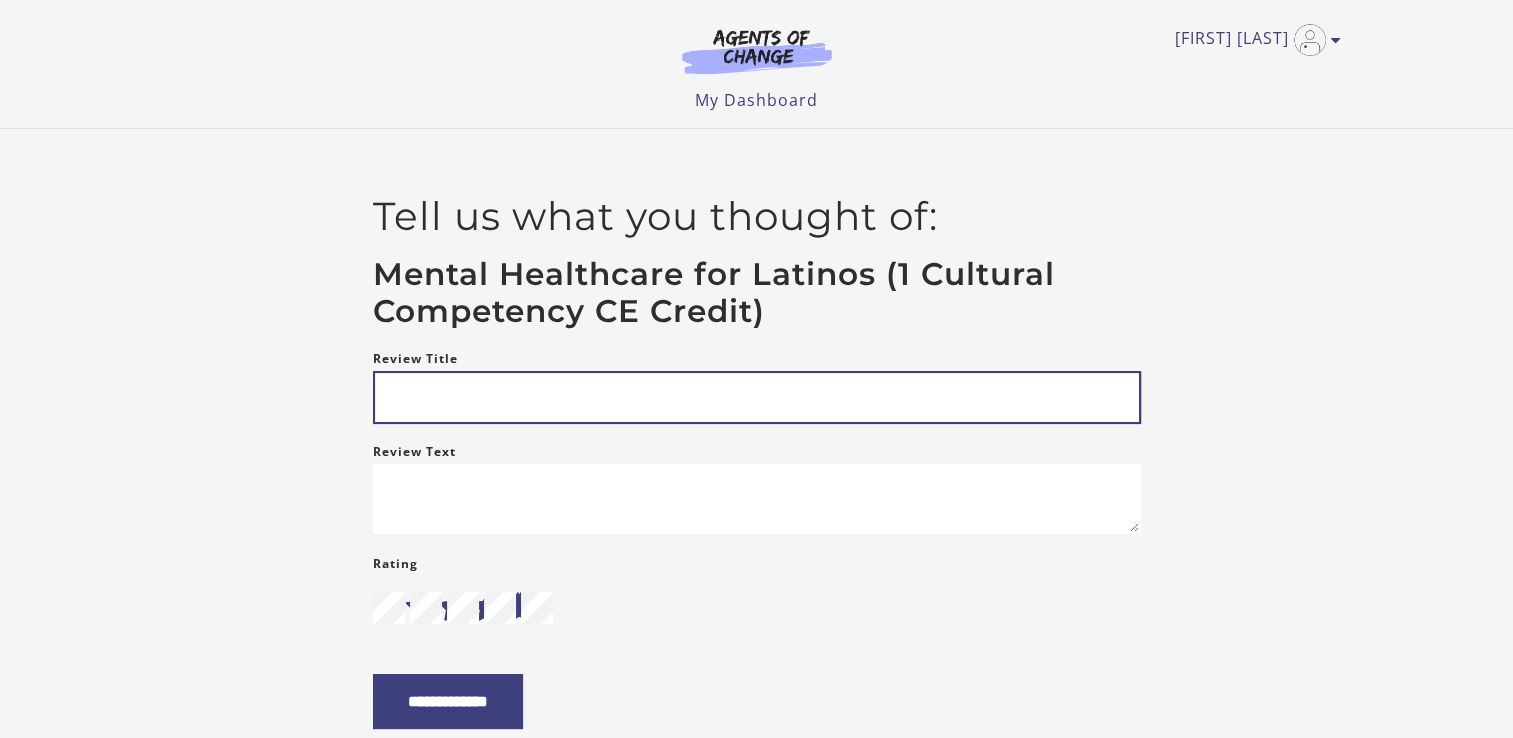 click on "Review Title" at bounding box center [757, 397] 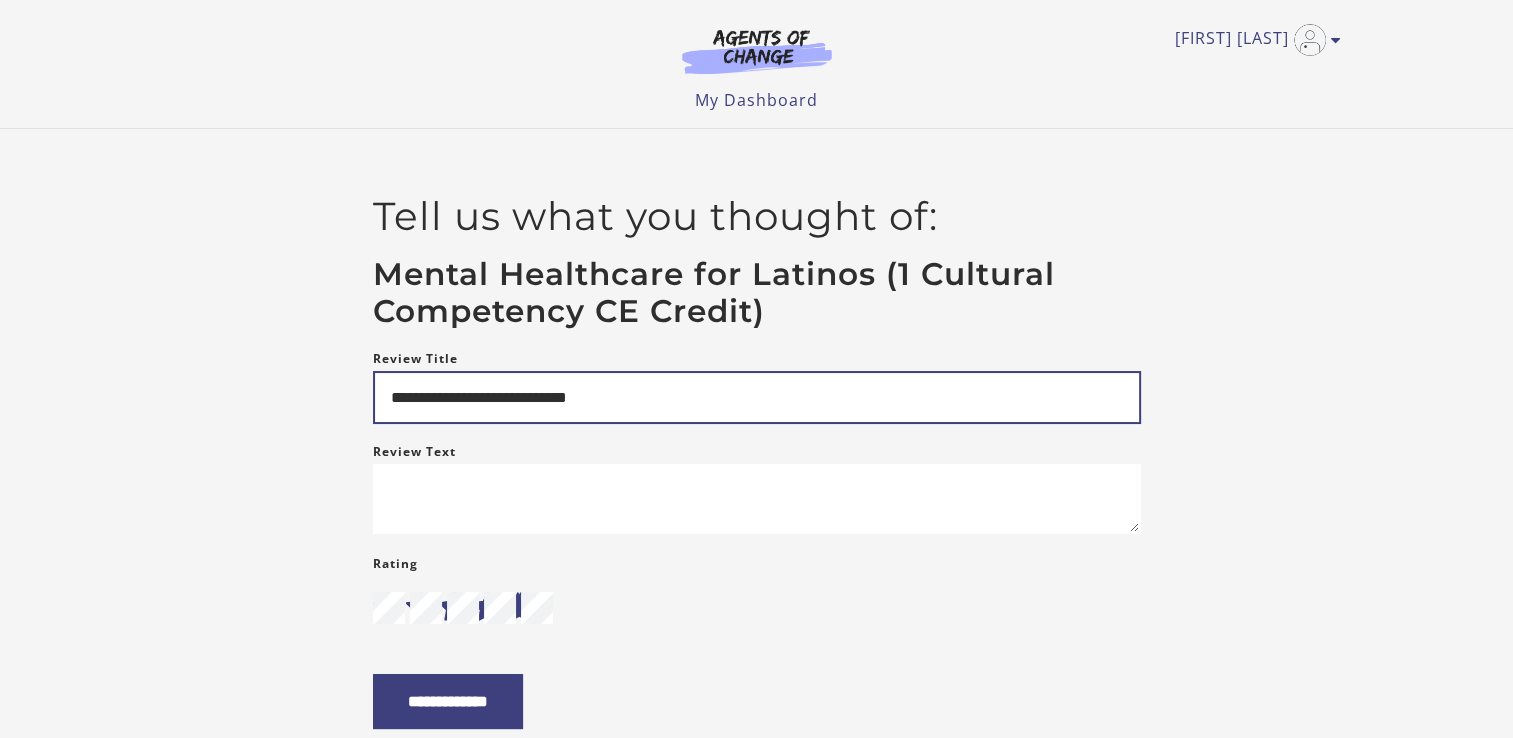 type on "**********" 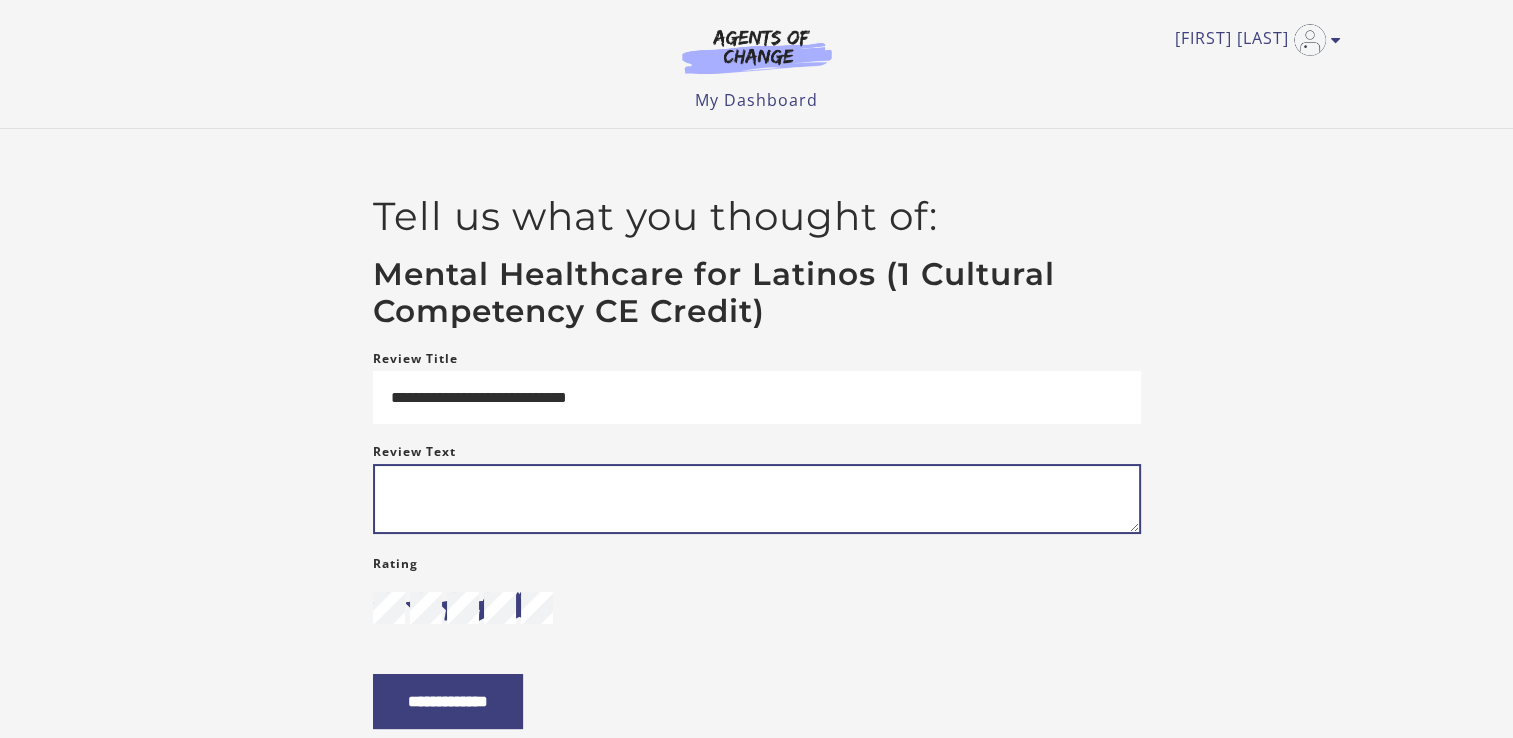 click on "Review Text" at bounding box center (757, 499) 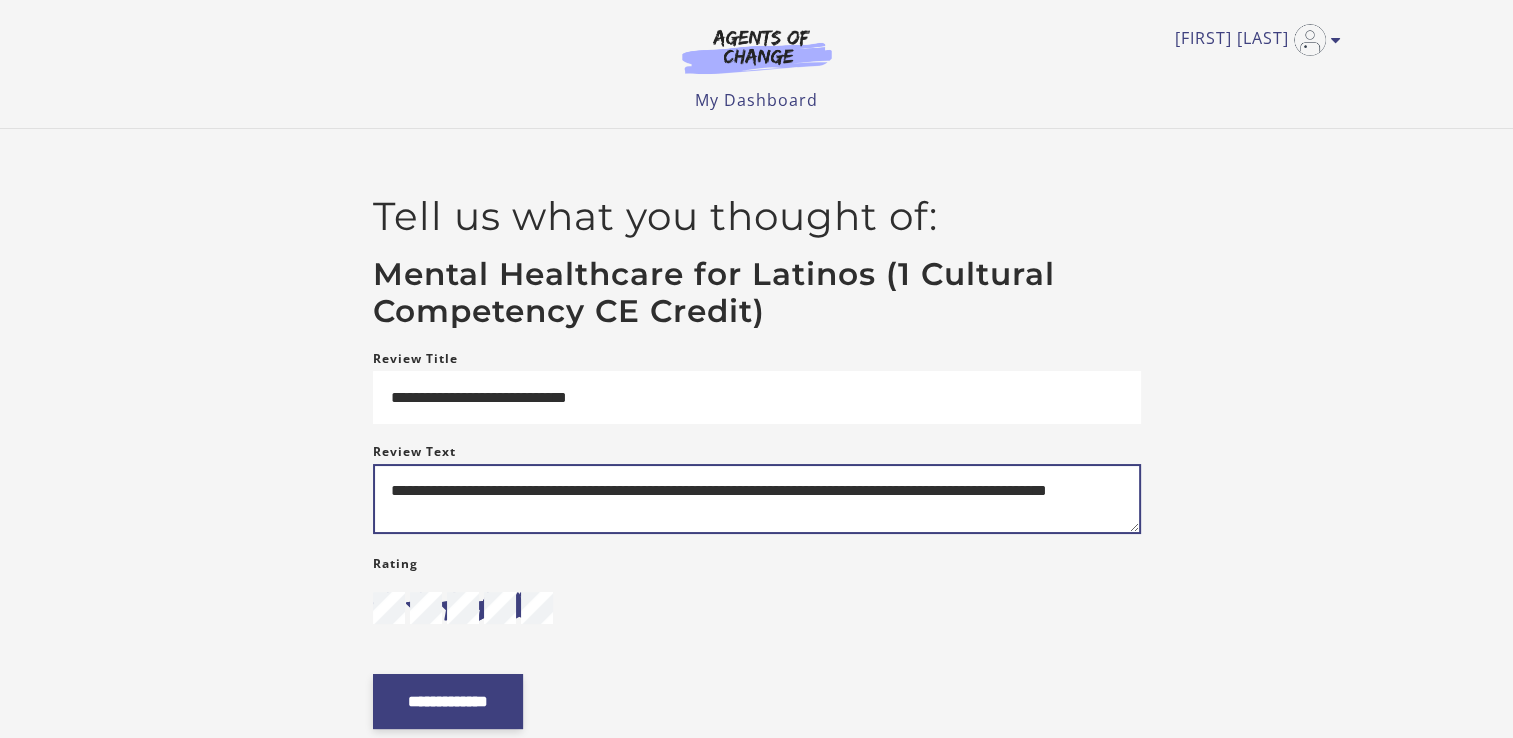 type on "**********" 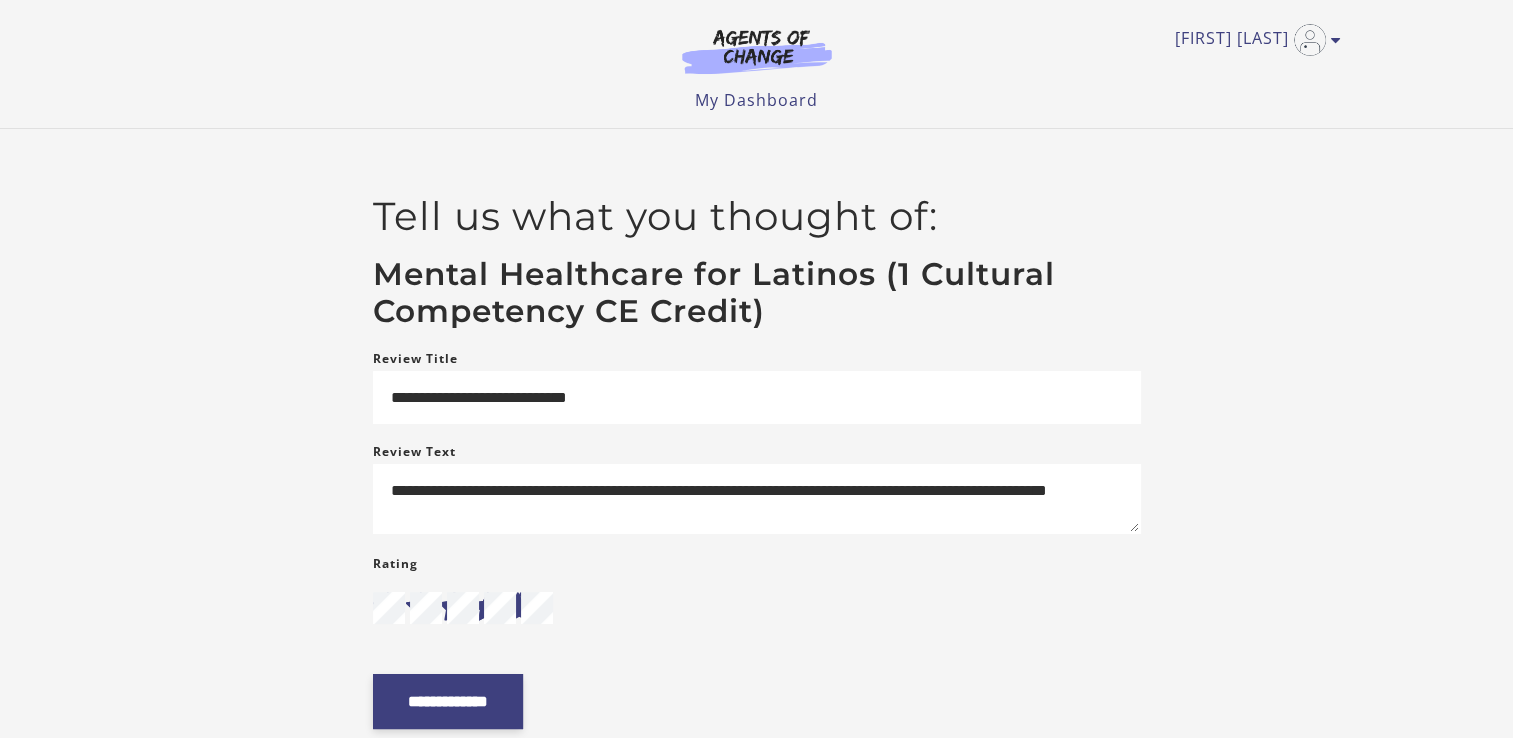 click on "**********" at bounding box center [448, 701] 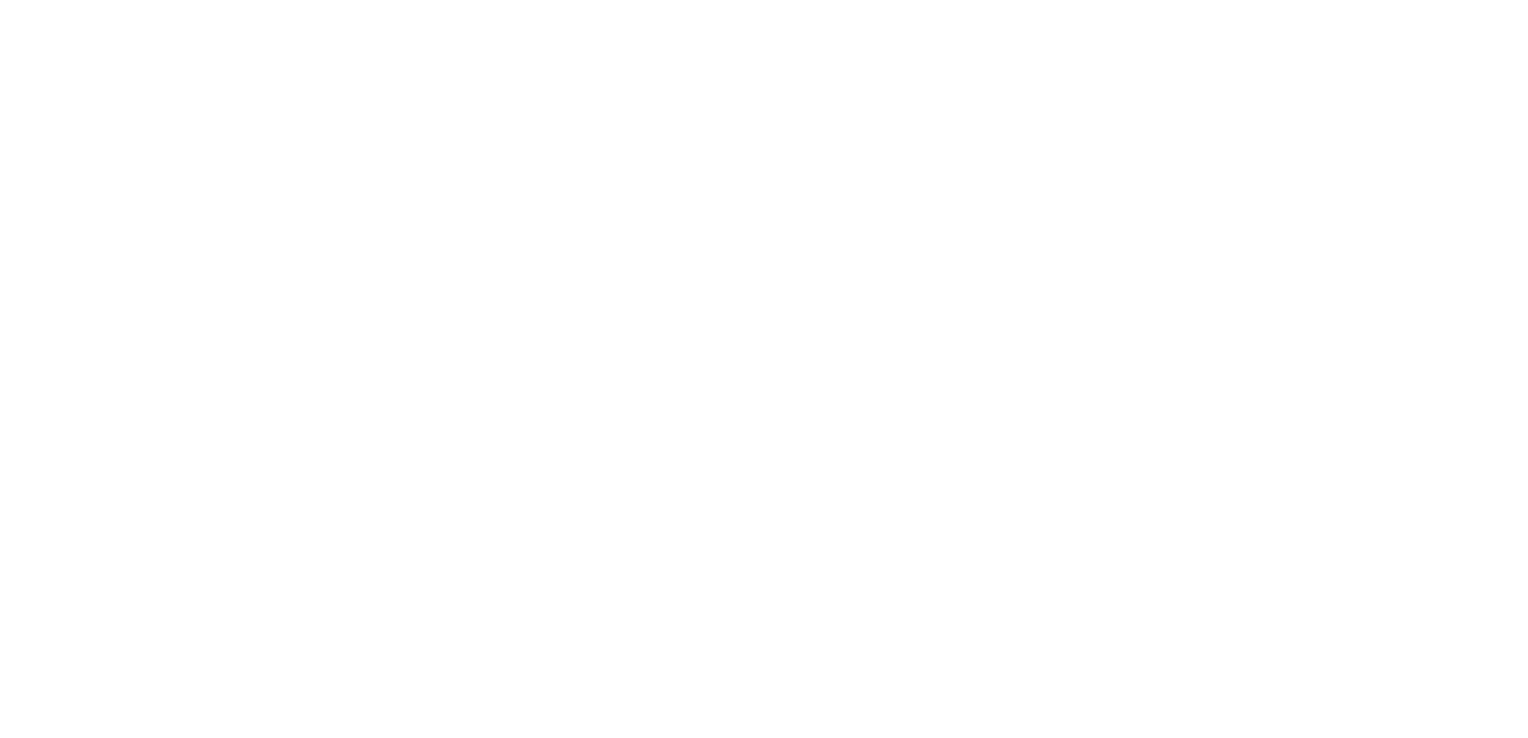 scroll, scrollTop: 0, scrollLeft: 0, axis: both 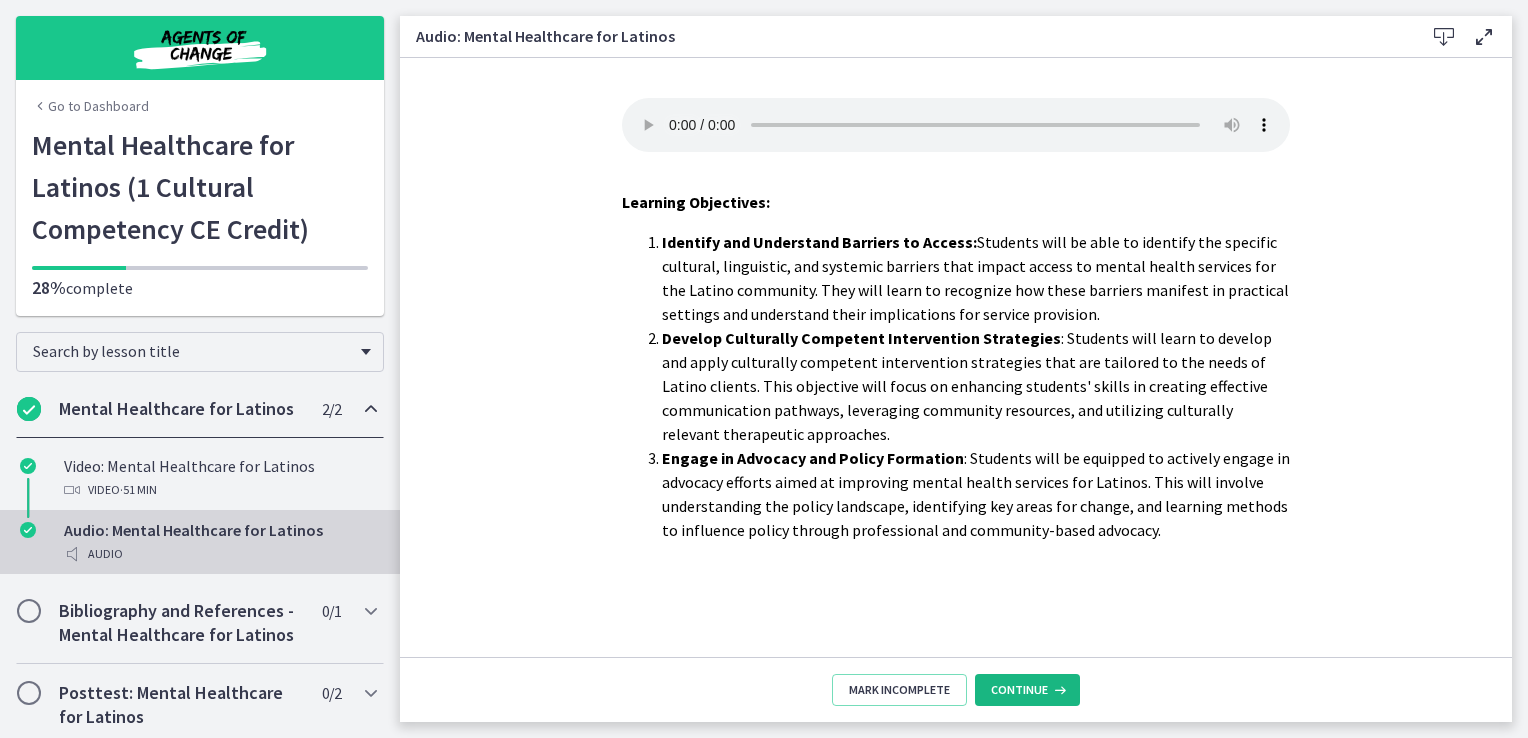 click on "Continue" at bounding box center [1019, 690] 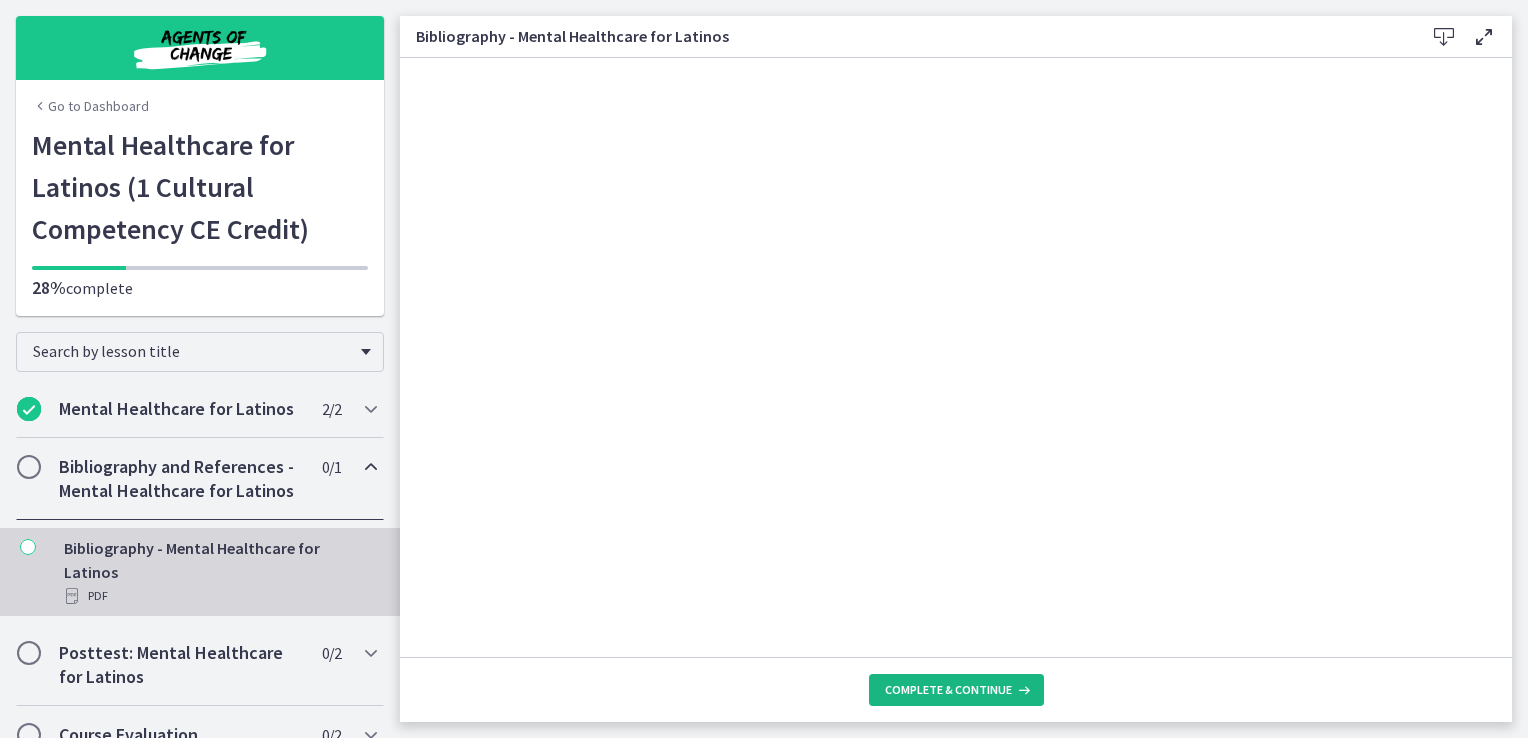 click on "Complete & continue" at bounding box center [948, 690] 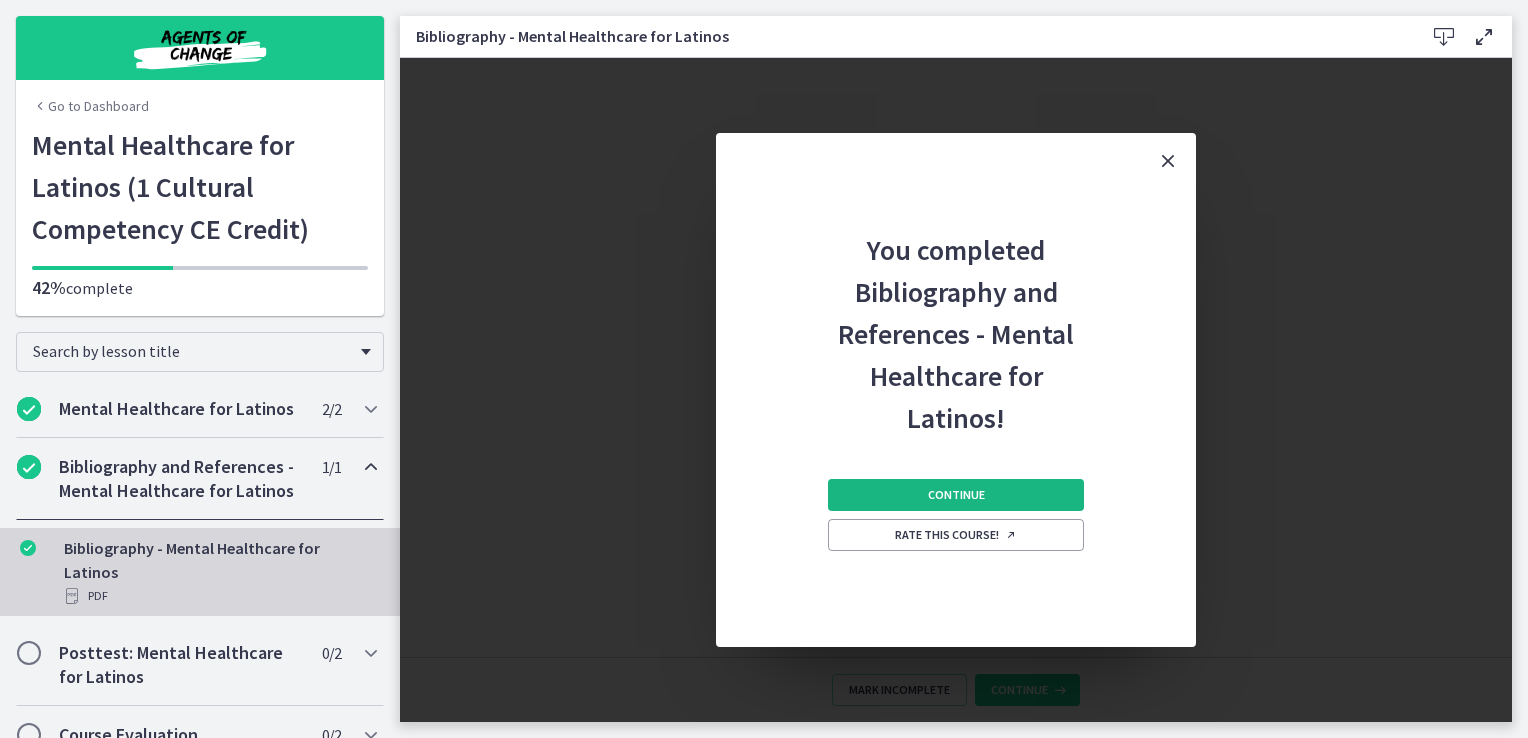 click on "Continue" at bounding box center [956, 495] 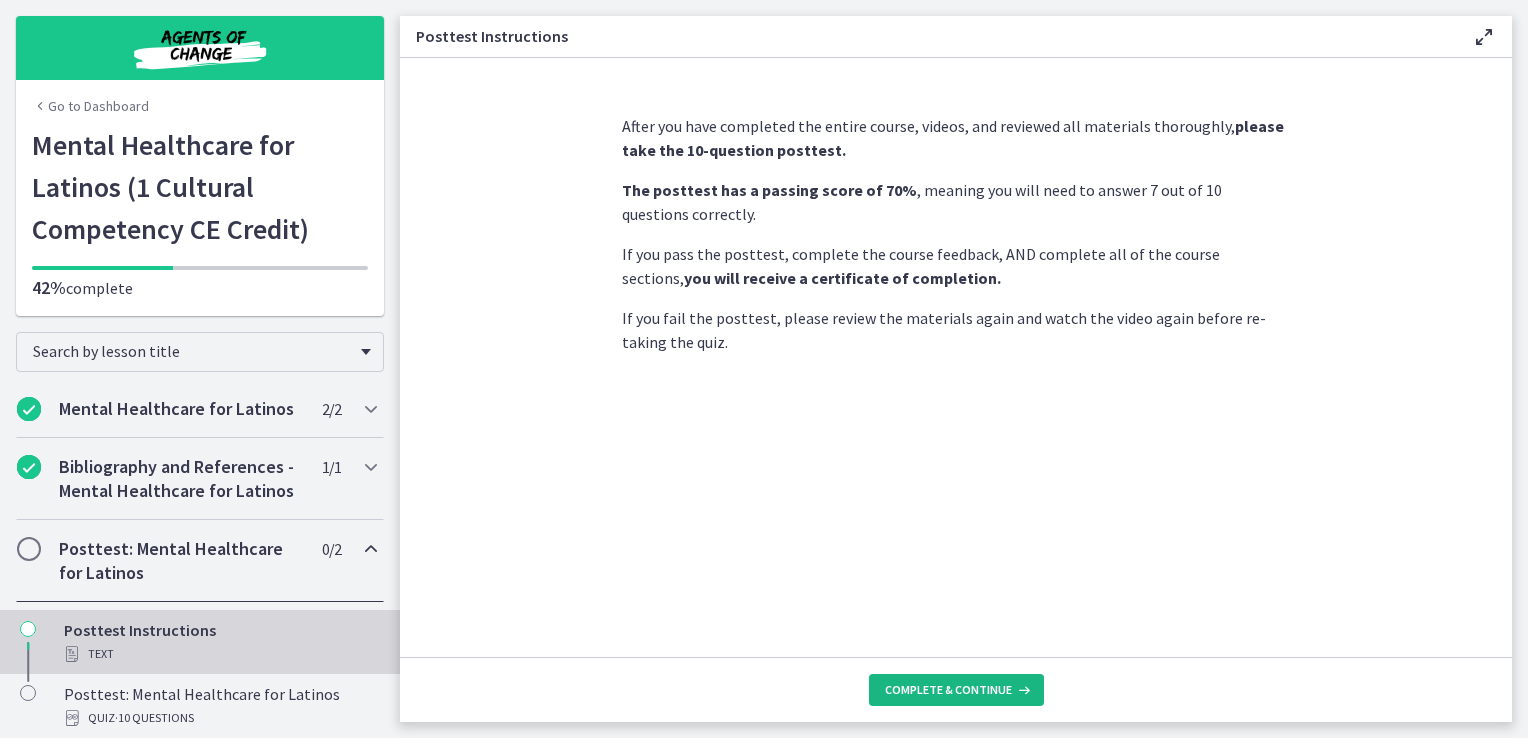 click on "Complete & continue" at bounding box center [948, 690] 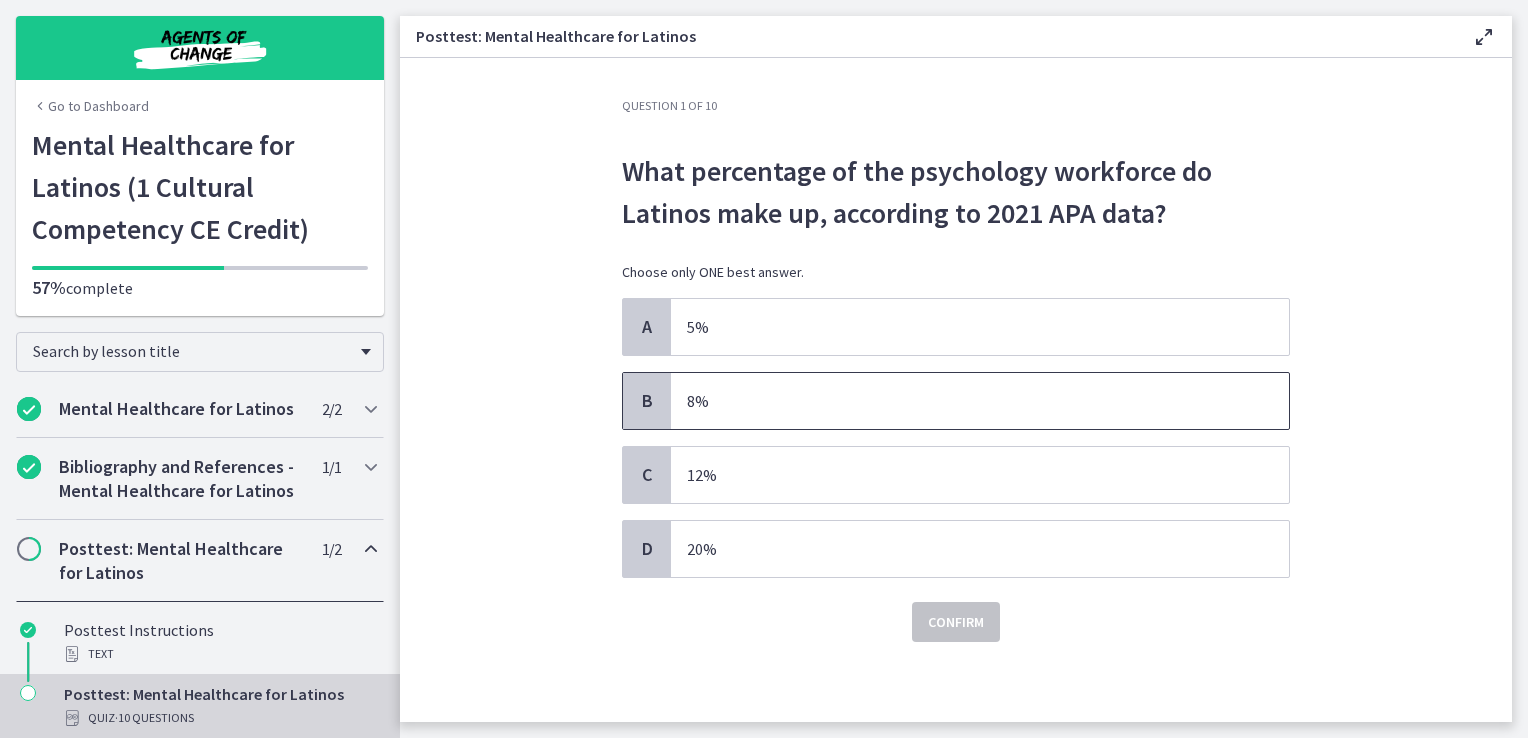 click on "8%" at bounding box center [960, 401] 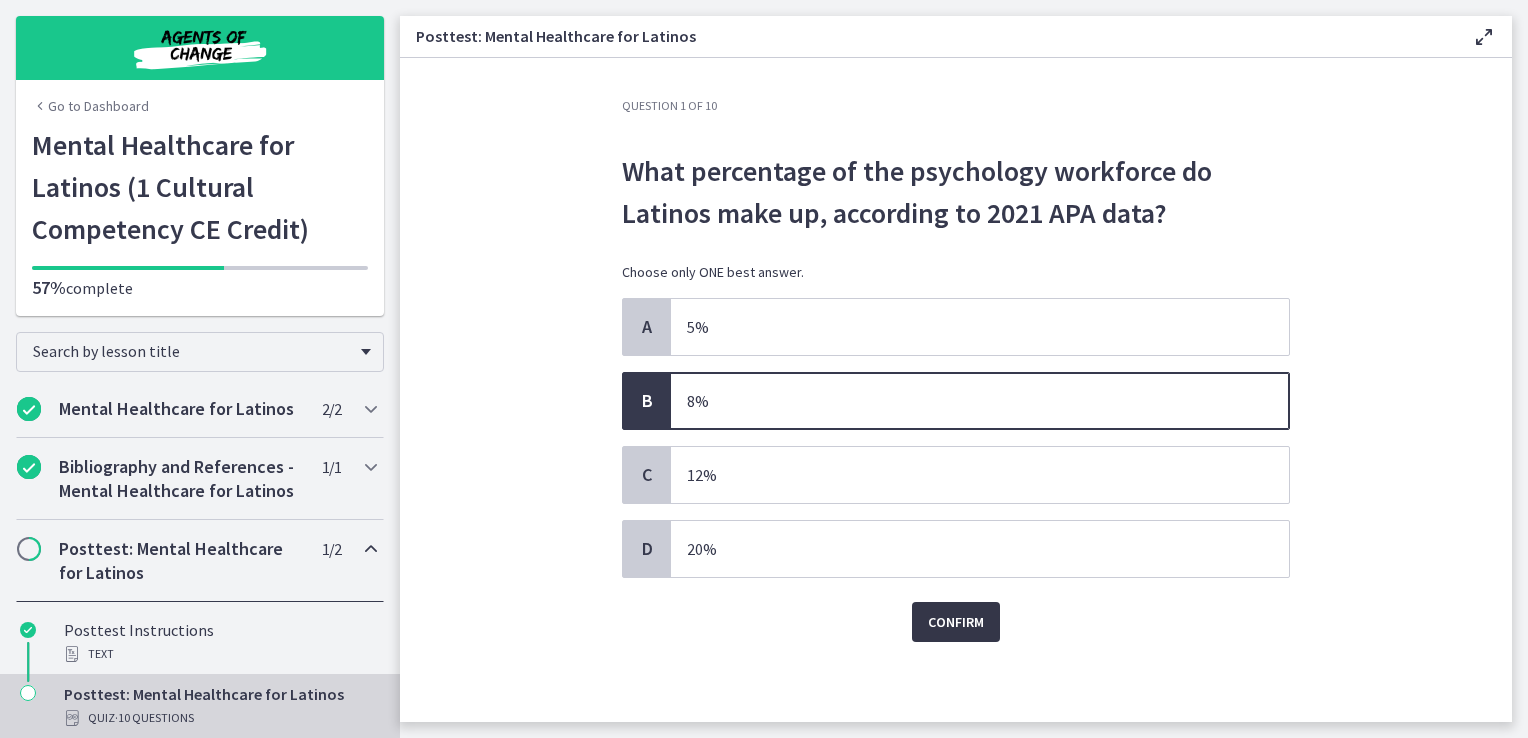 click on "Confirm" at bounding box center (956, 622) 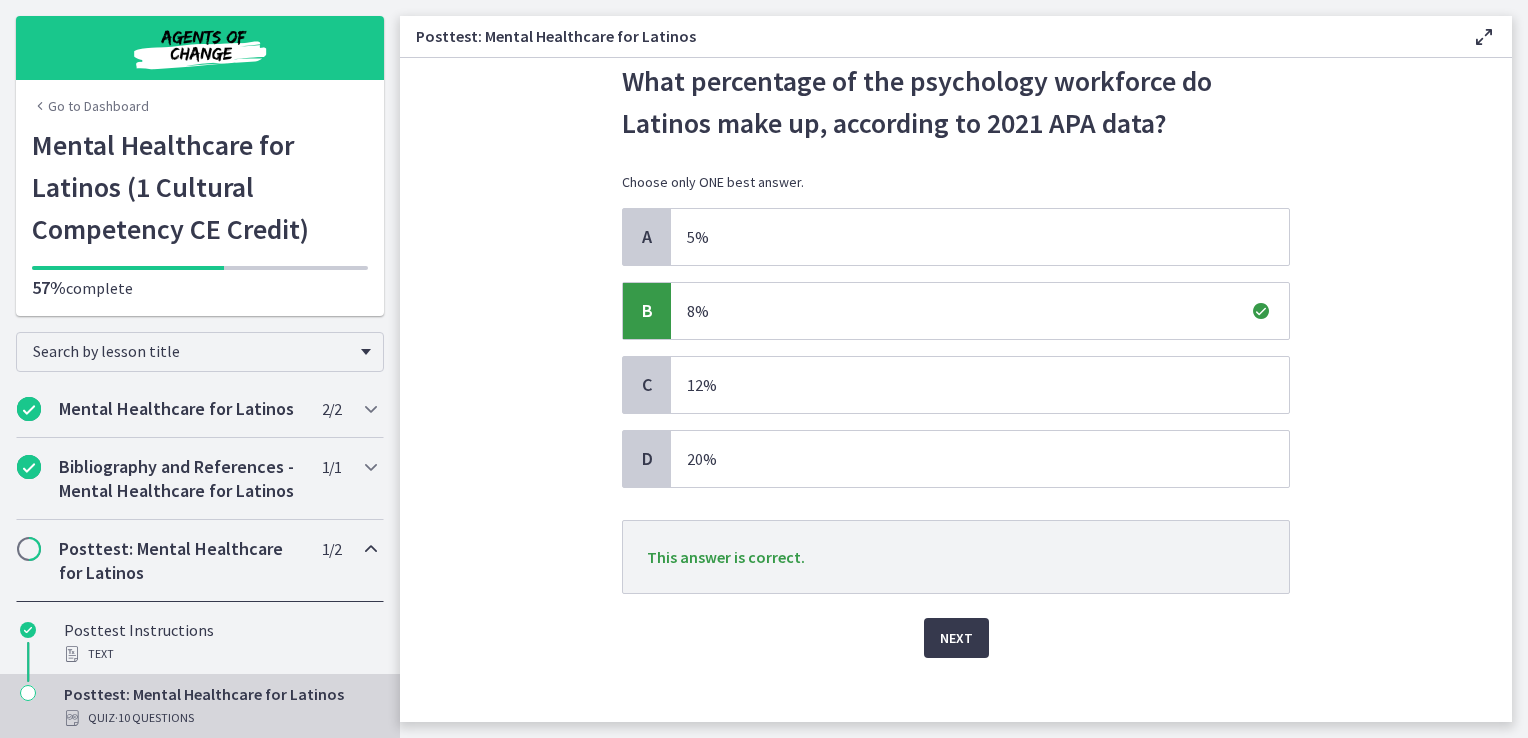 scroll, scrollTop: 103, scrollLeft: 0, axis: vertical 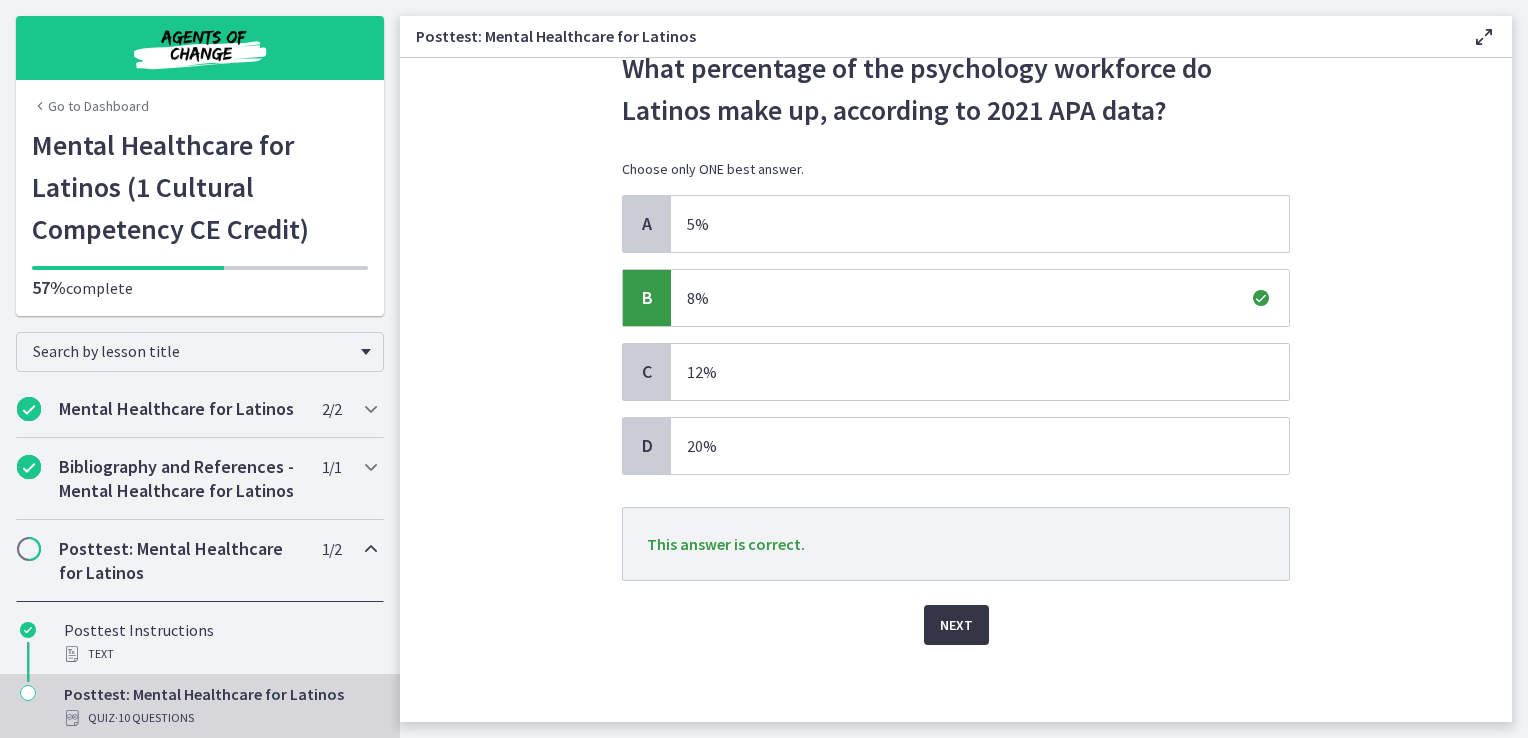 click on "Next" at bounding box center [956, 625] 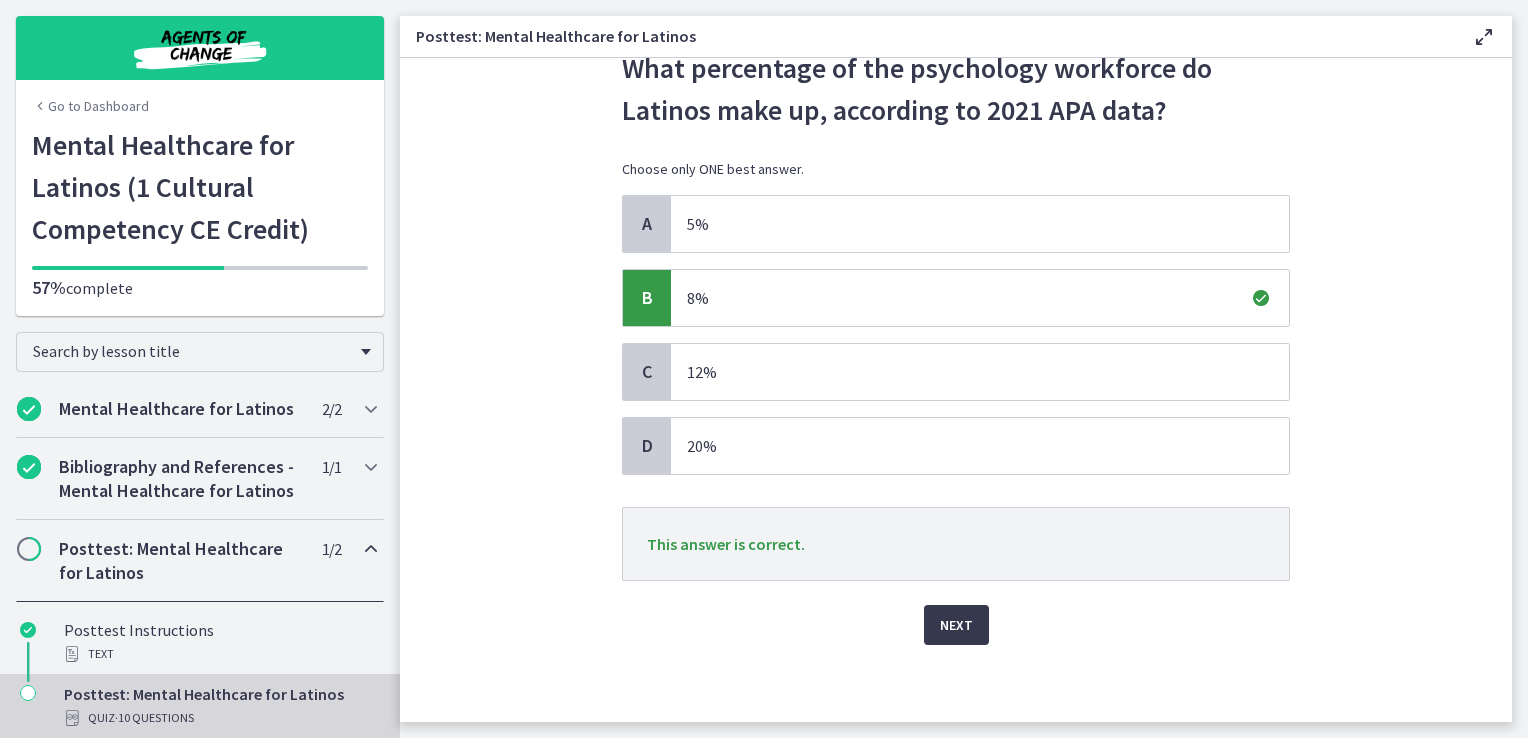 scroll, scrollTop: 0, scrollLeft: 0, axis: both 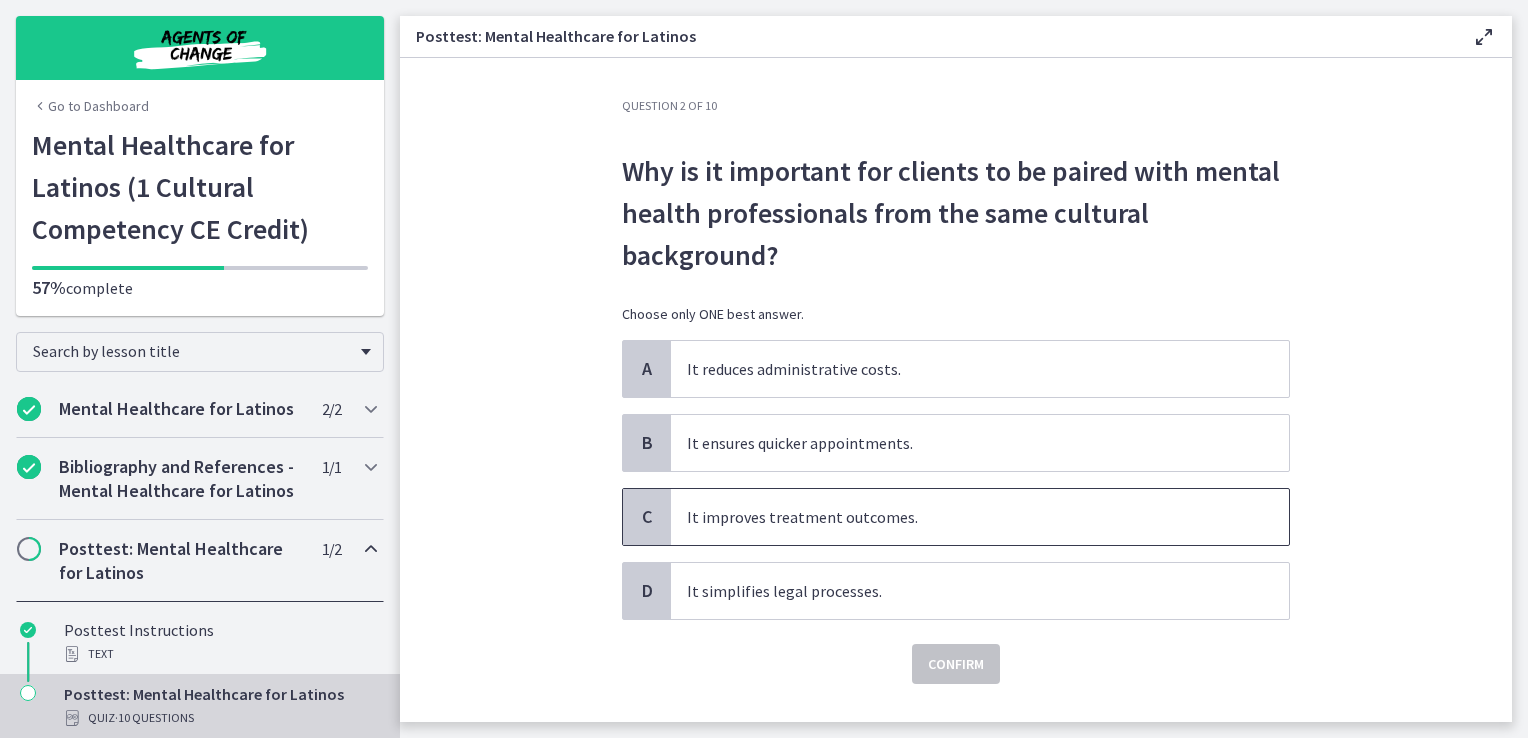 click on "It improves treatment outcomes." at bounding box center (960, 517) 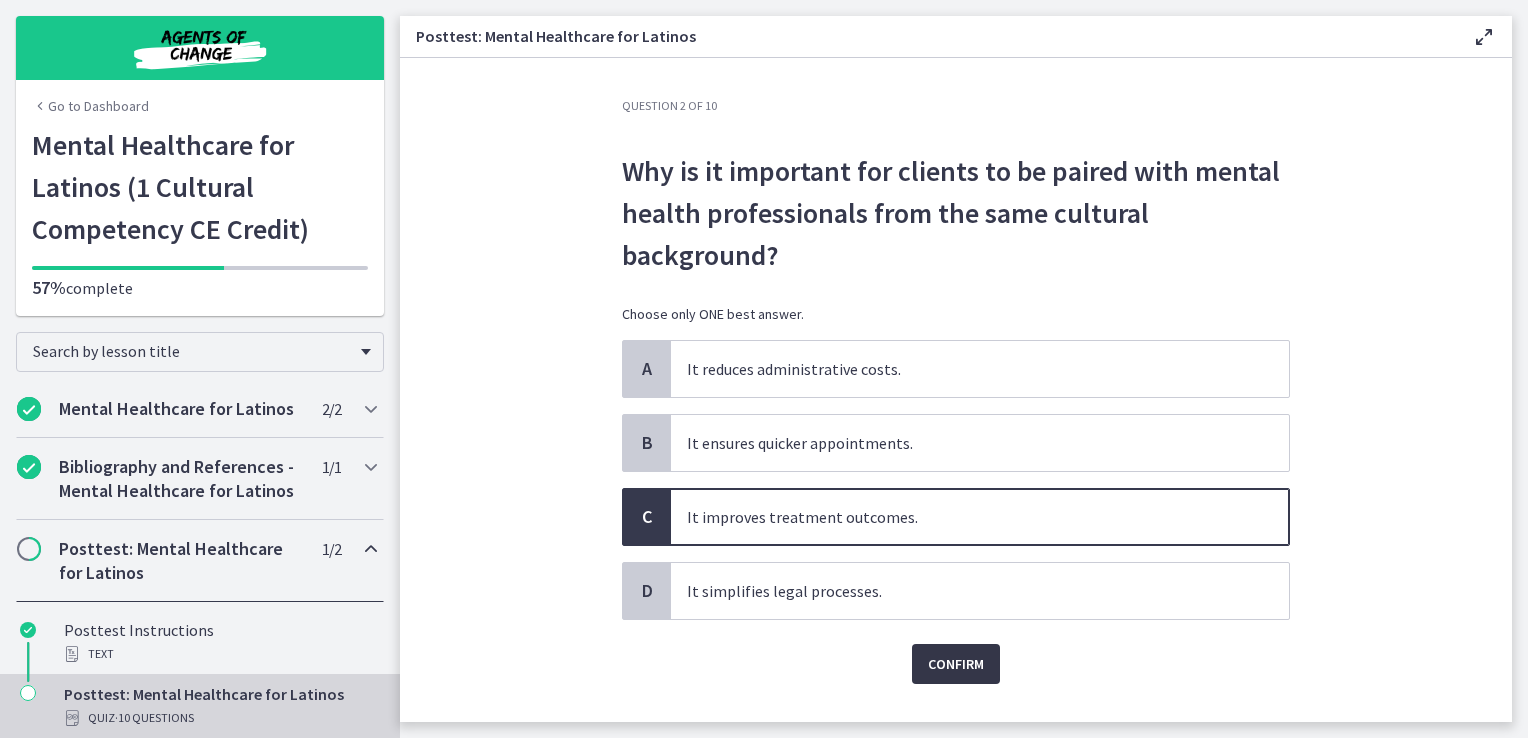 click on "Confirm" at bounding box center [956, 664] 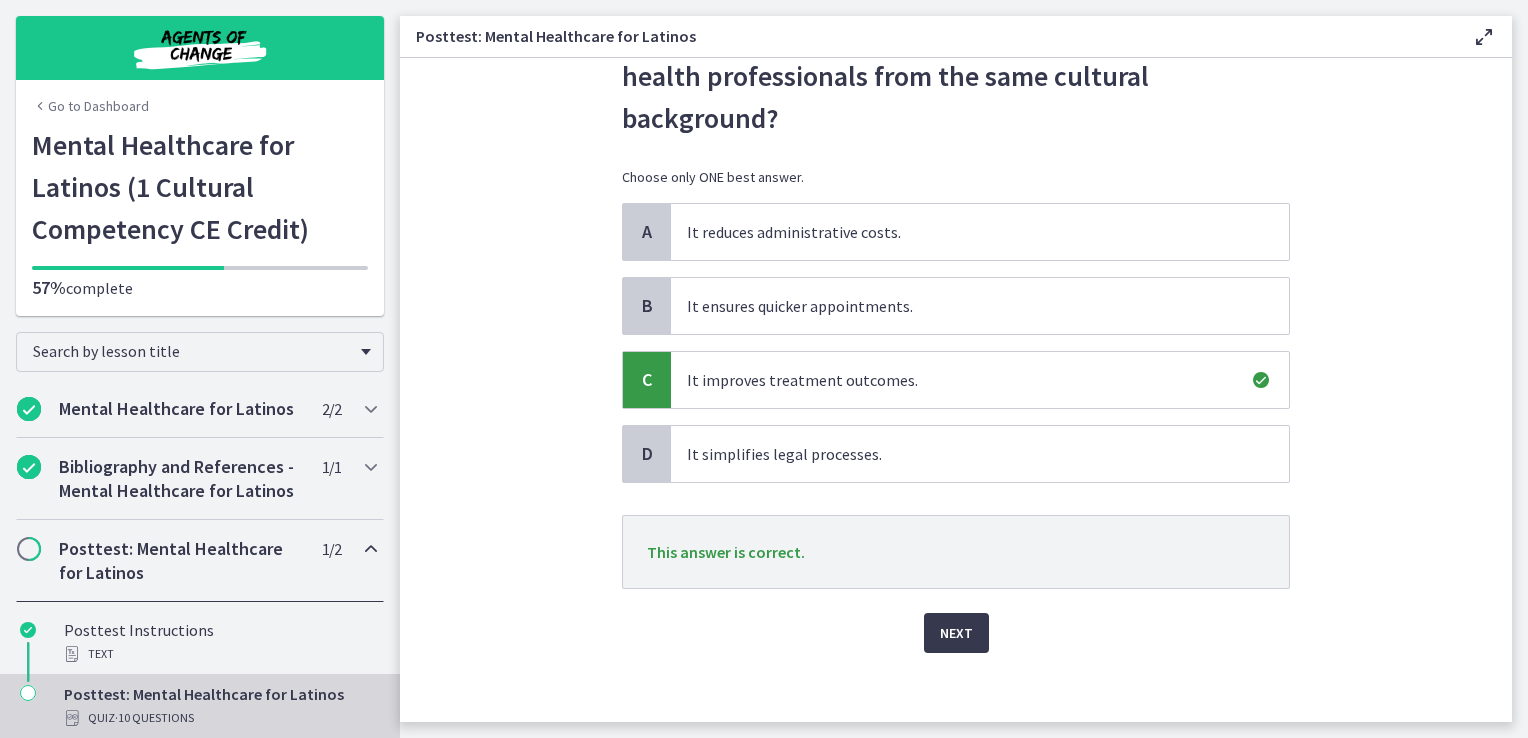 scroll, scrollTop: 145, scrollLeft: 0, axis: vertical 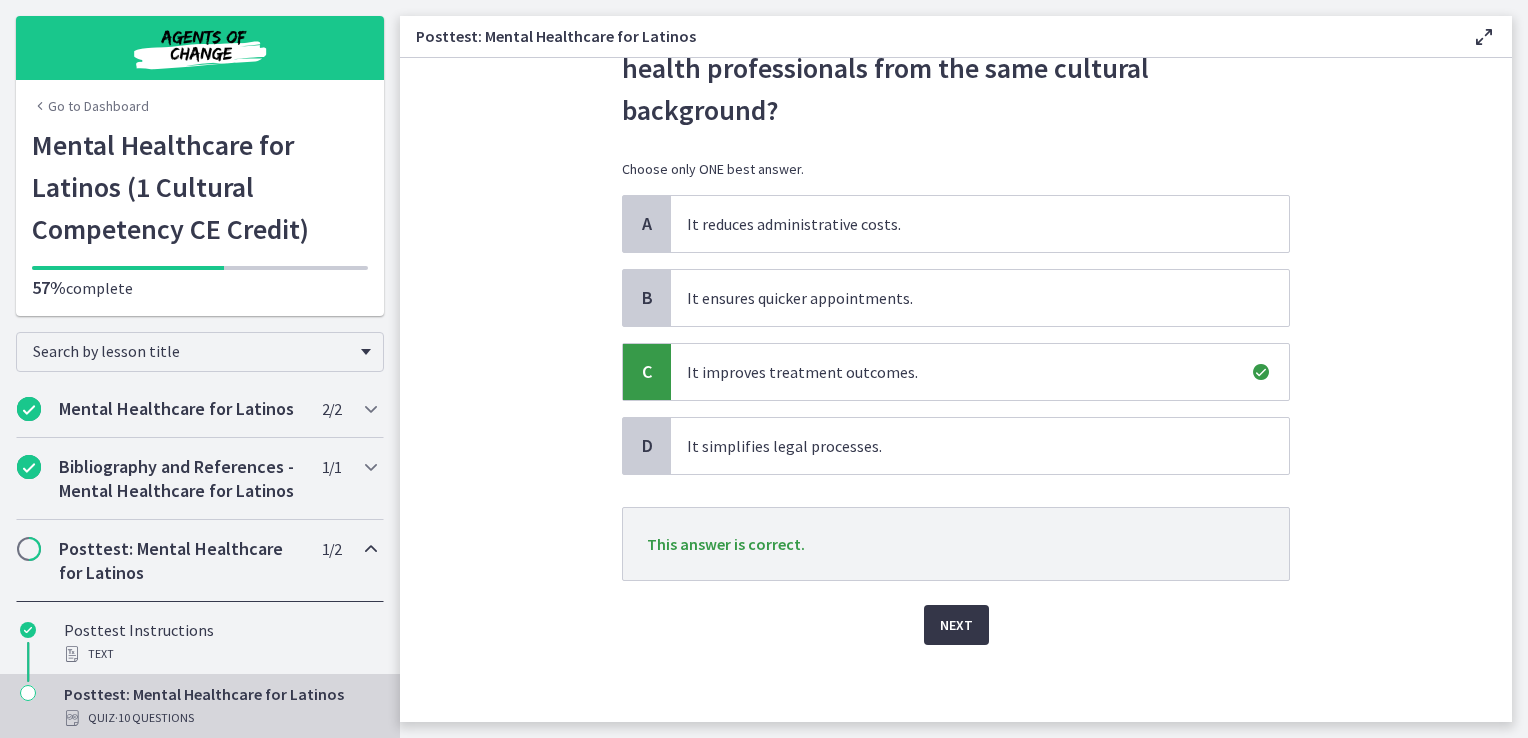 click on "Next" at bounding box center (956, 625) 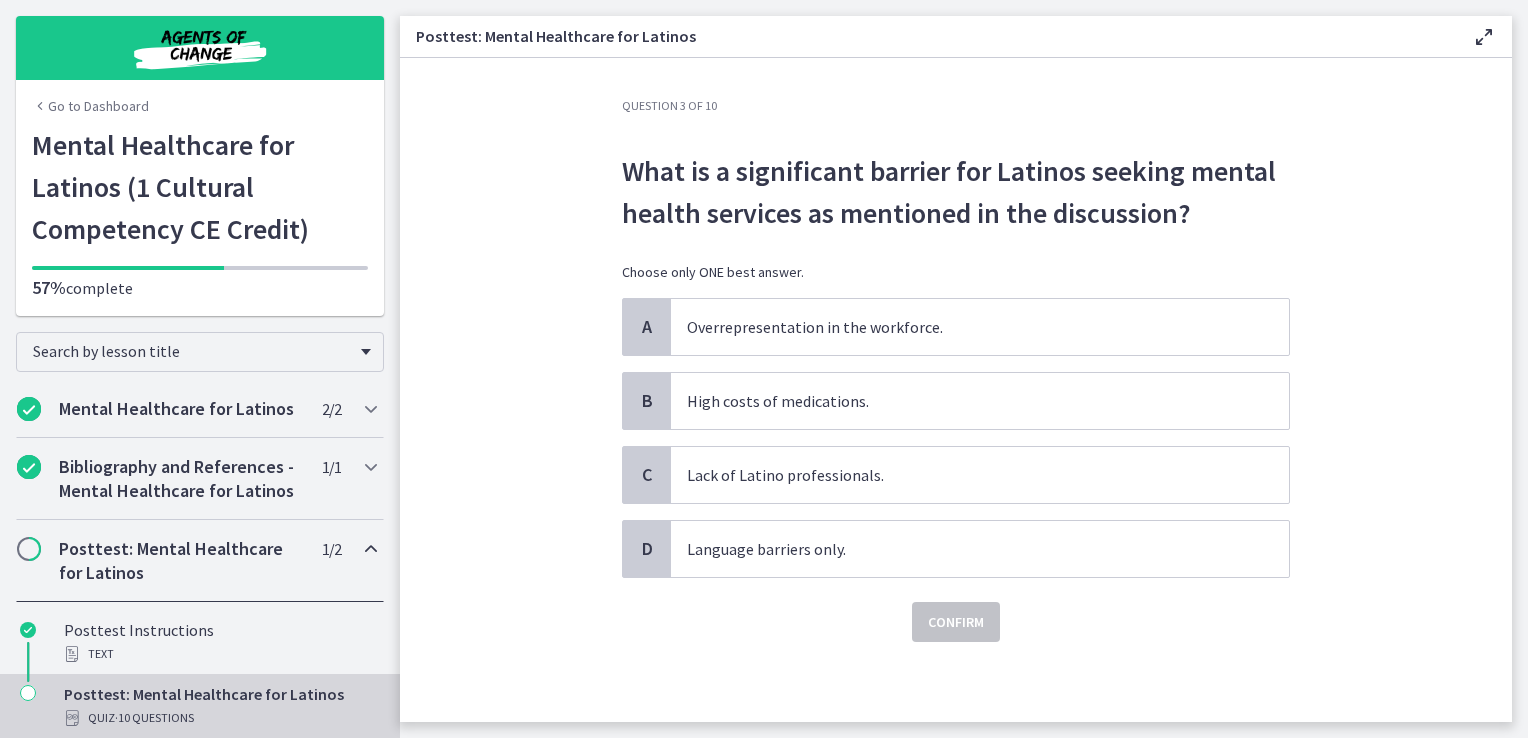 scroll, scrollTop: 0, scrollLeft: 0, axis: both 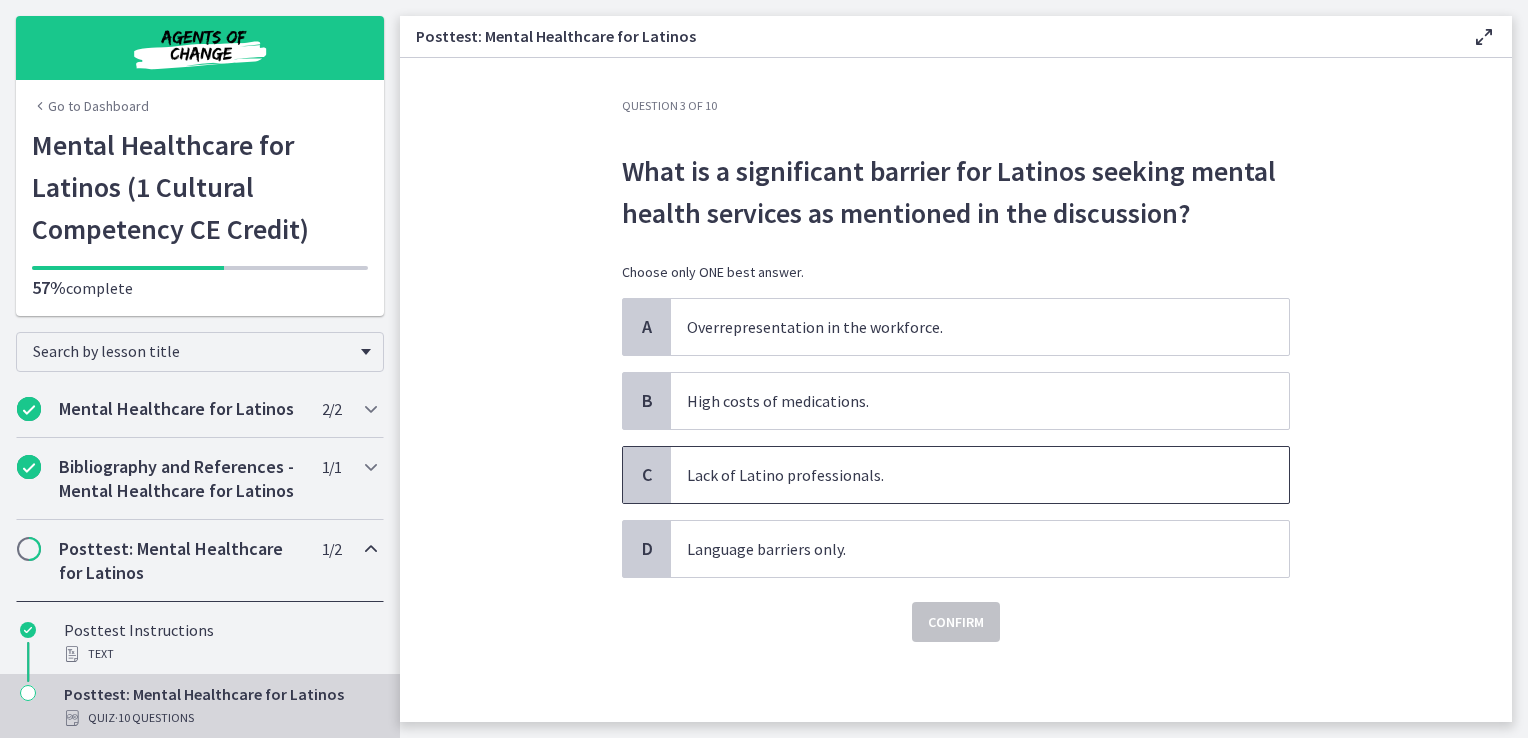 click on "Lack of Latino professionals." at bounding box center [960, 475] 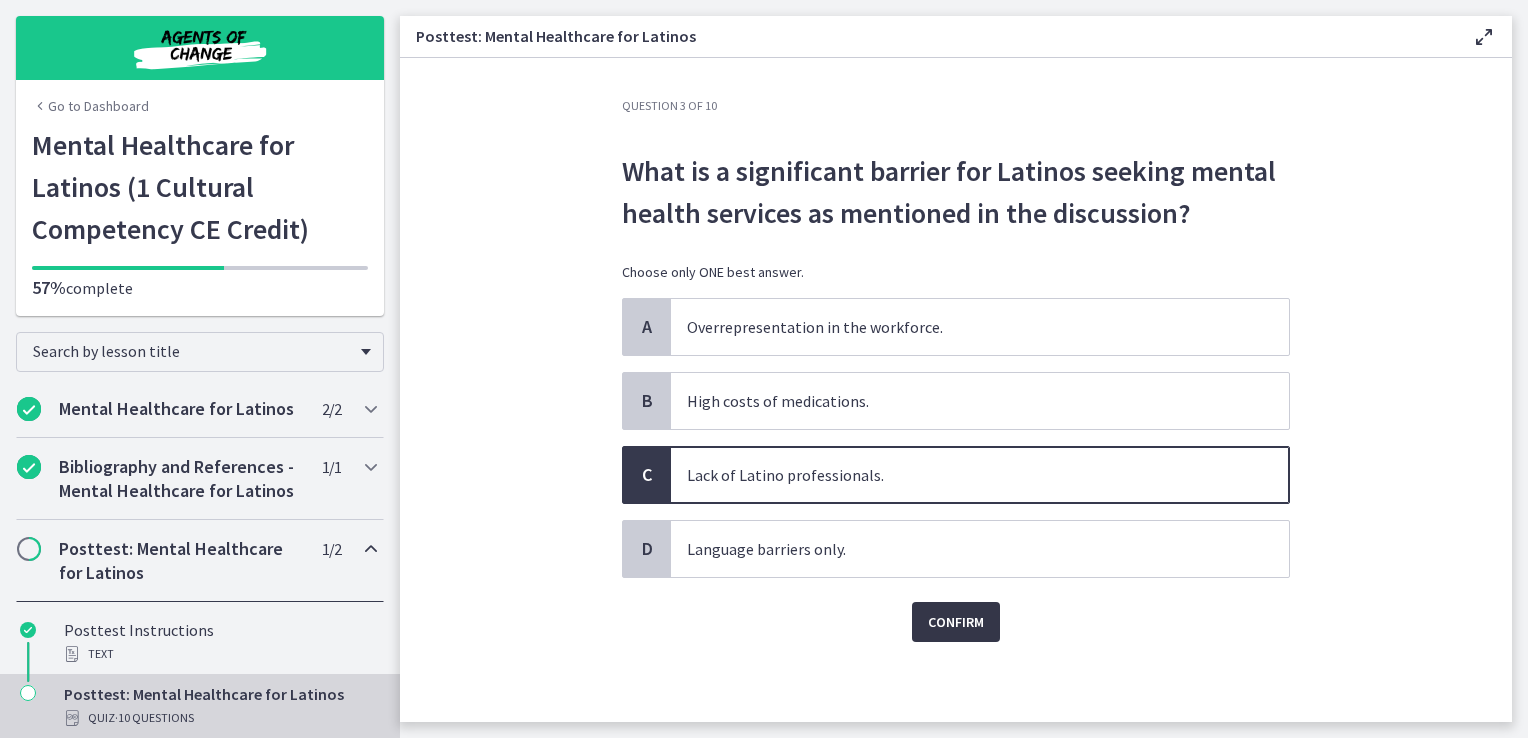 click on "Confirm" at bounding box center [956, 622] 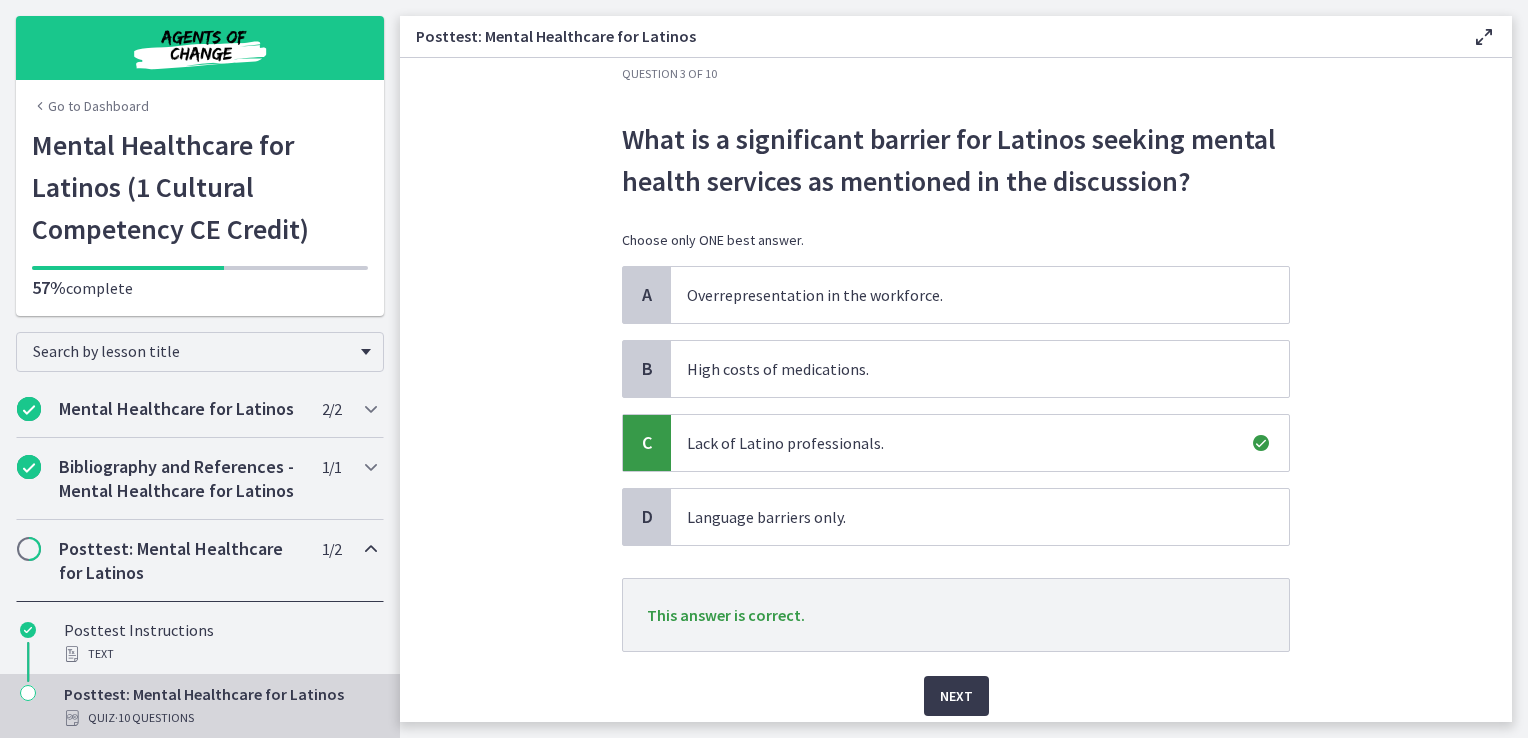 scroll, scrollTop: 103, scrollLeft: 0, axis: vertical 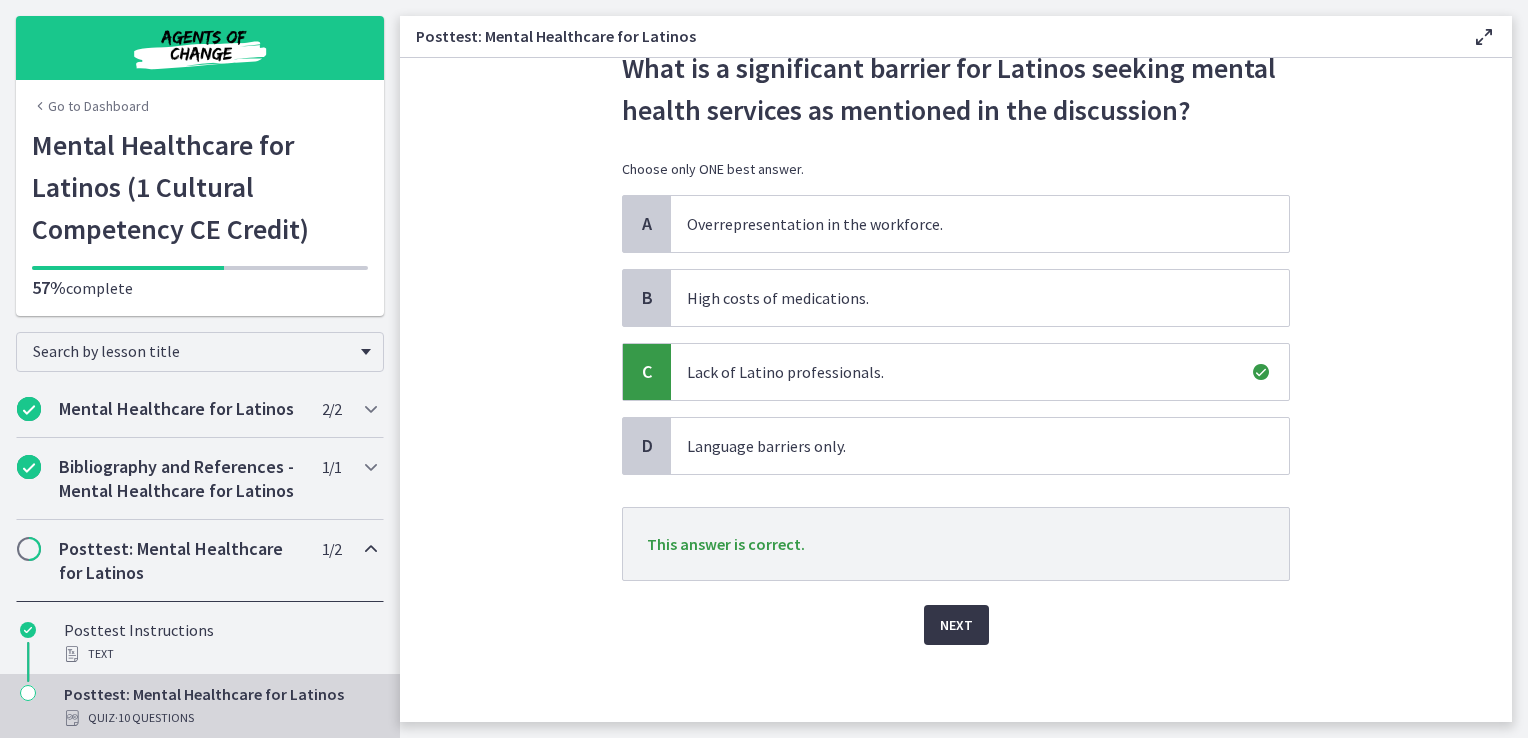 click on "Next" at bounding box center [956, 625] 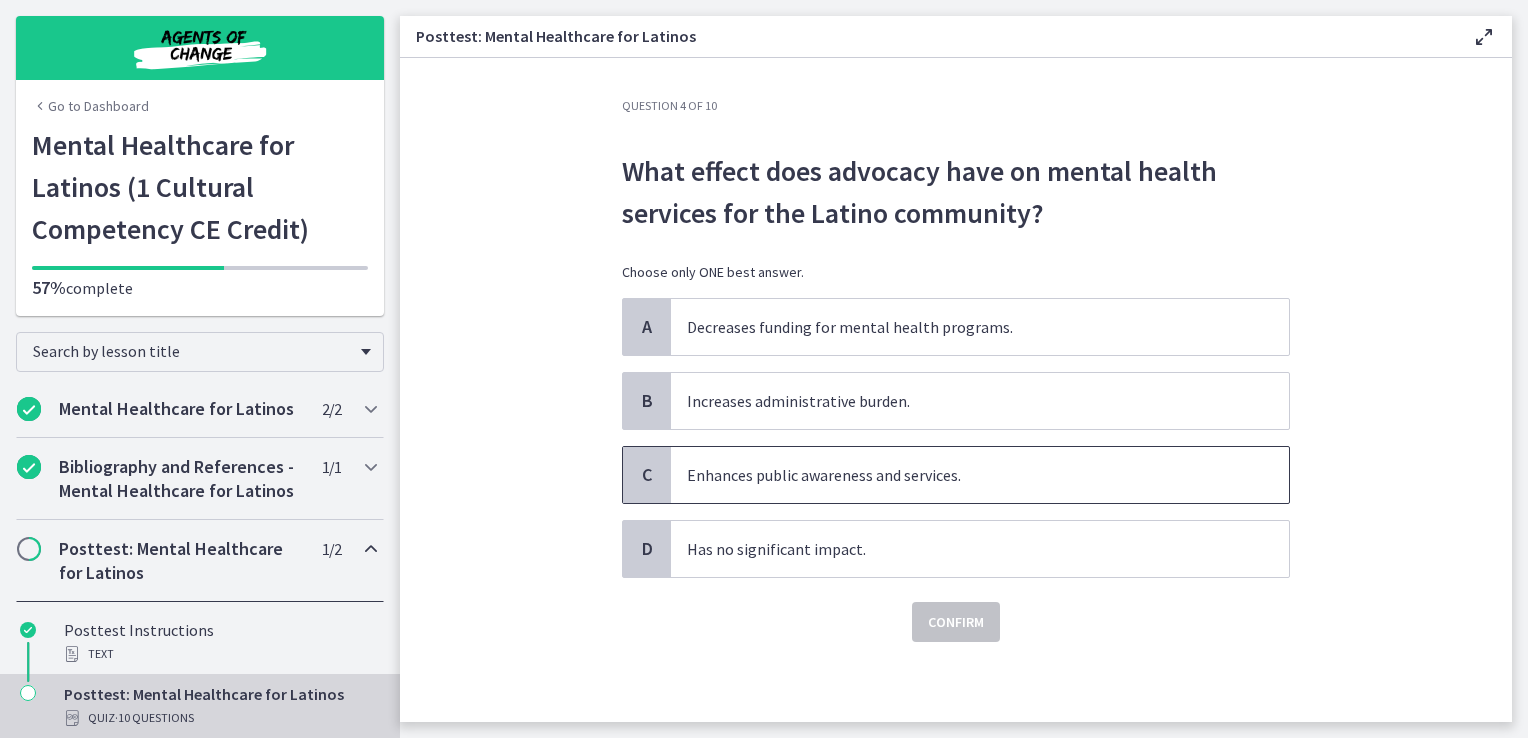click on "Enhances public awareness and services." at bounding box center (960, 475) 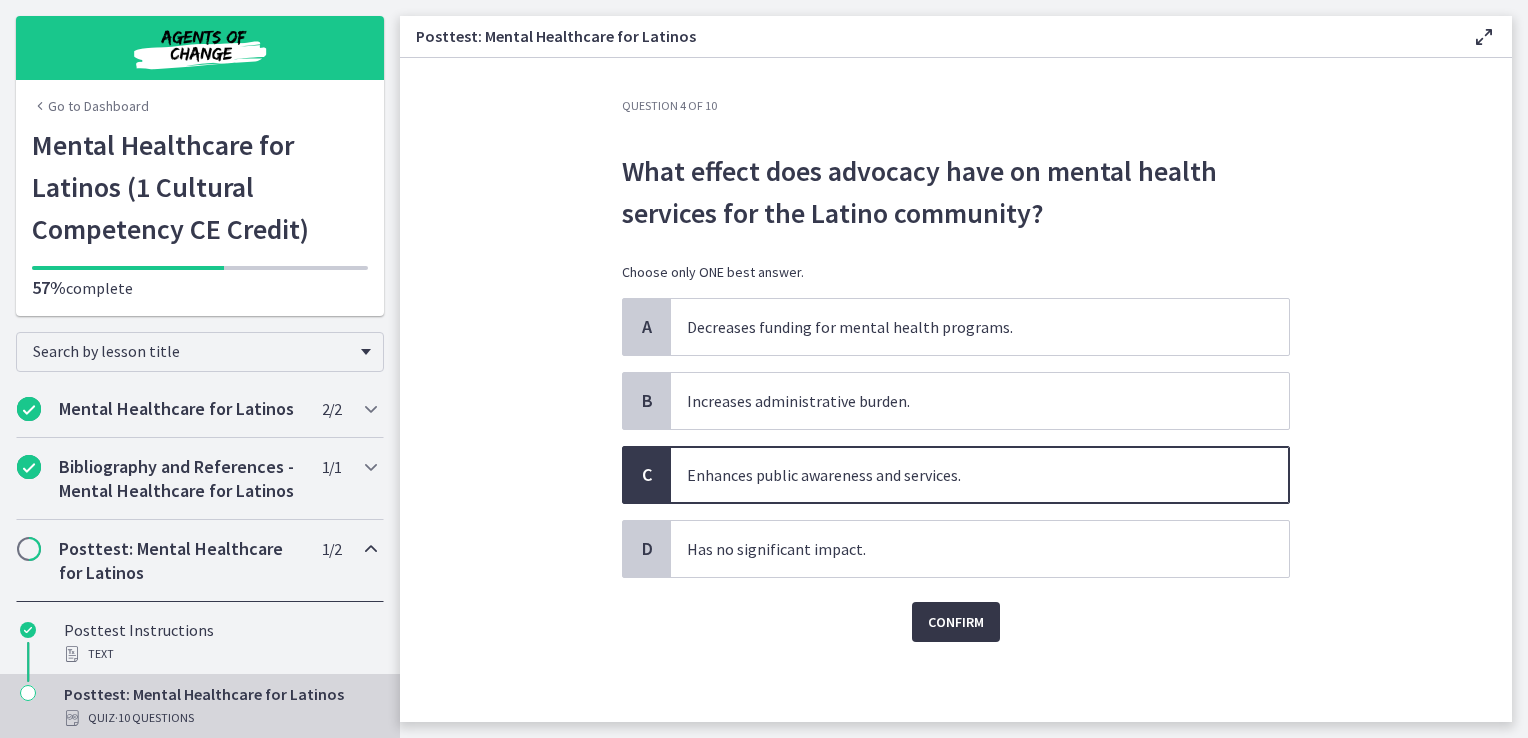 click on "Confirm" at bounding box center [956, 622] 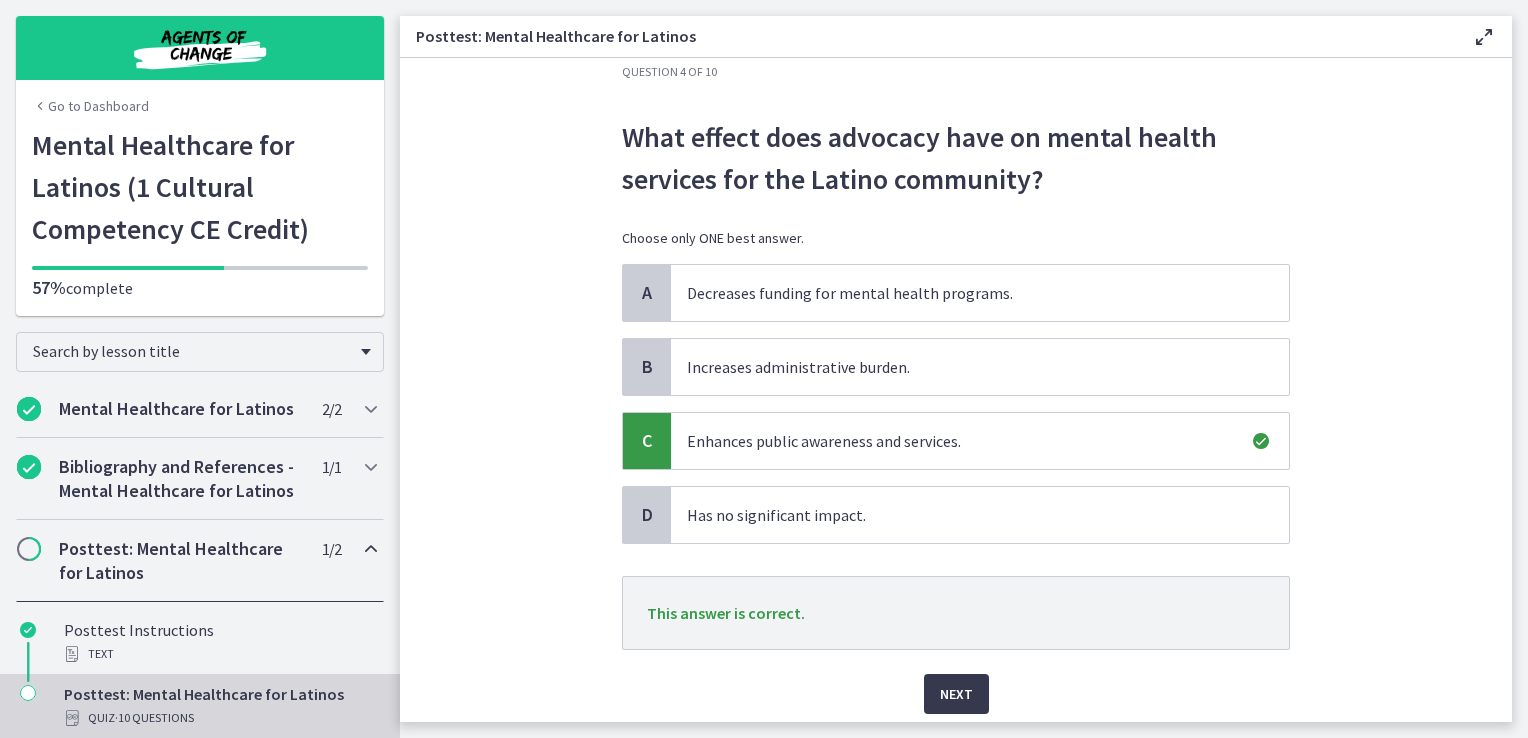 scroll, scrollTop: 103, scrollLeft: 0, axis: vertical 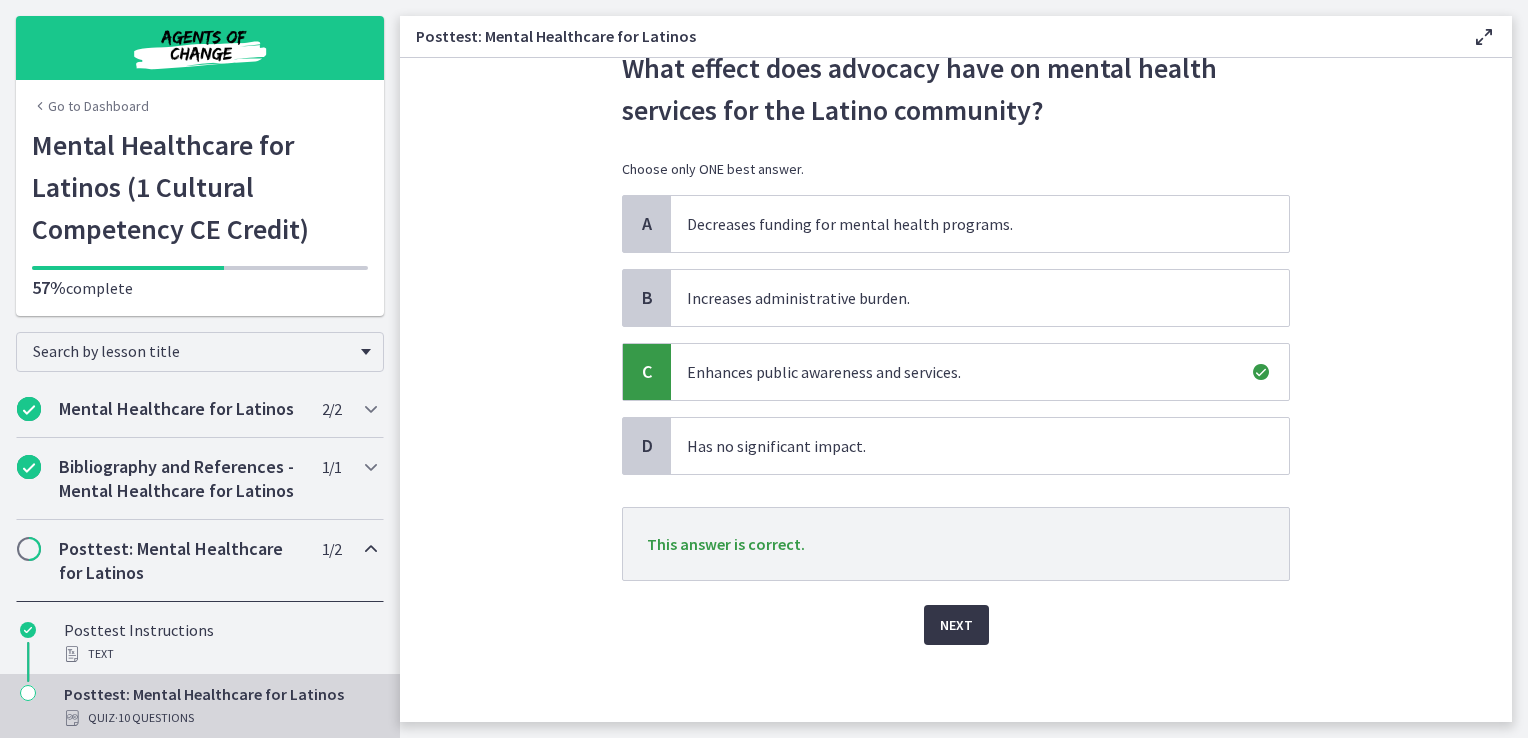 click on "Next" at bounding box center (956, 625) 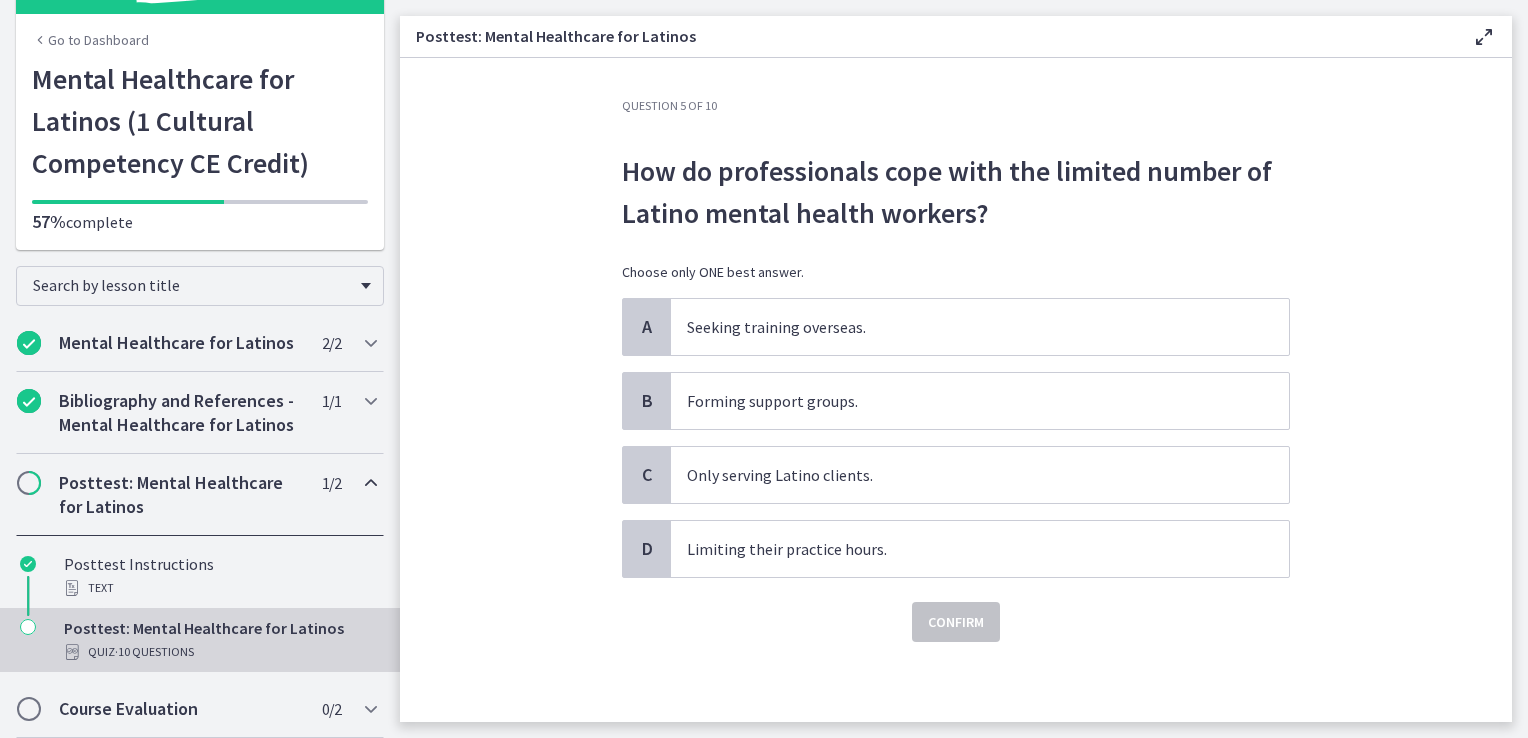 scroll, scrollTop: 88, scrollLeft: 0, axis: vertical 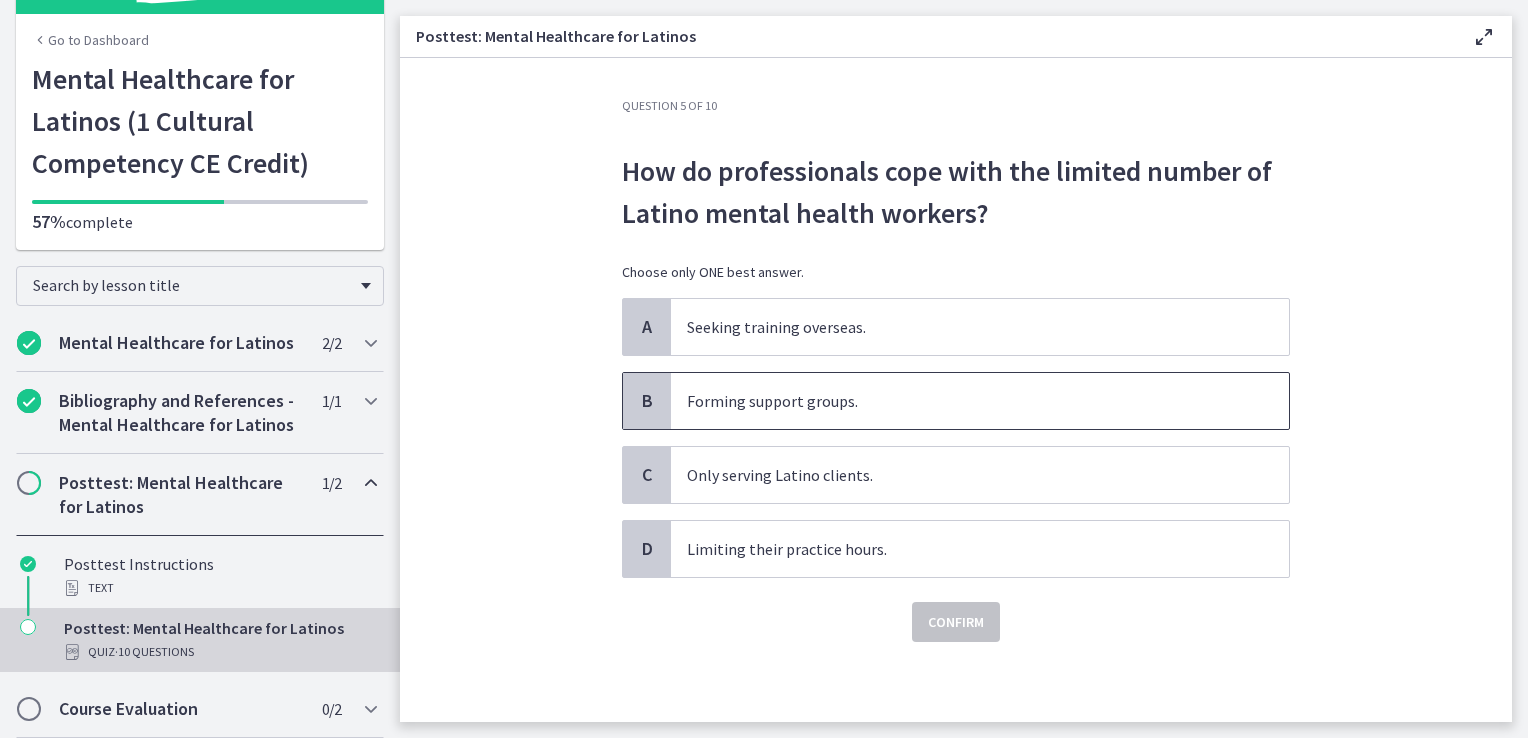 click on "Forming support groups." at bounding box center [960, 401] 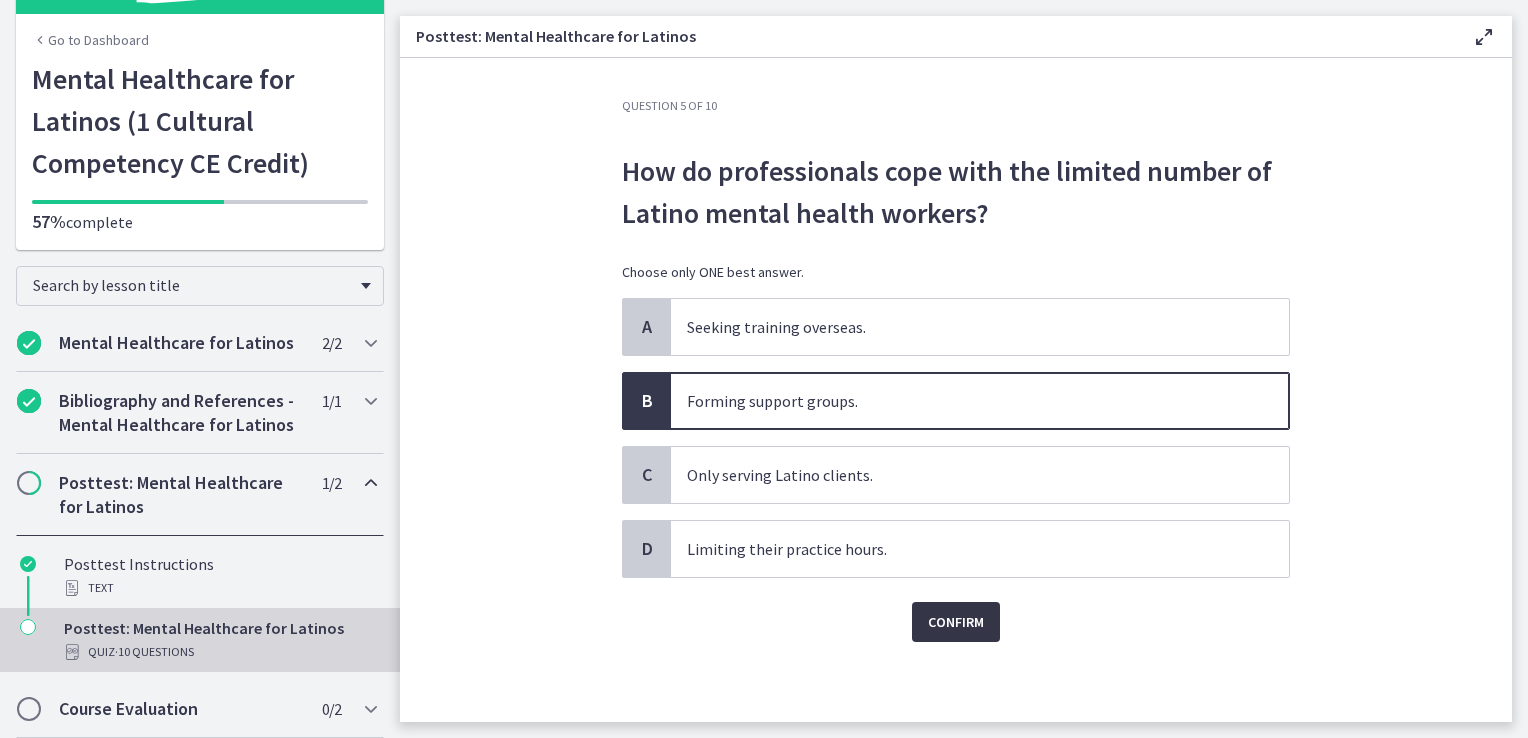 click on "Confirm" at bounding box center (956, 622) 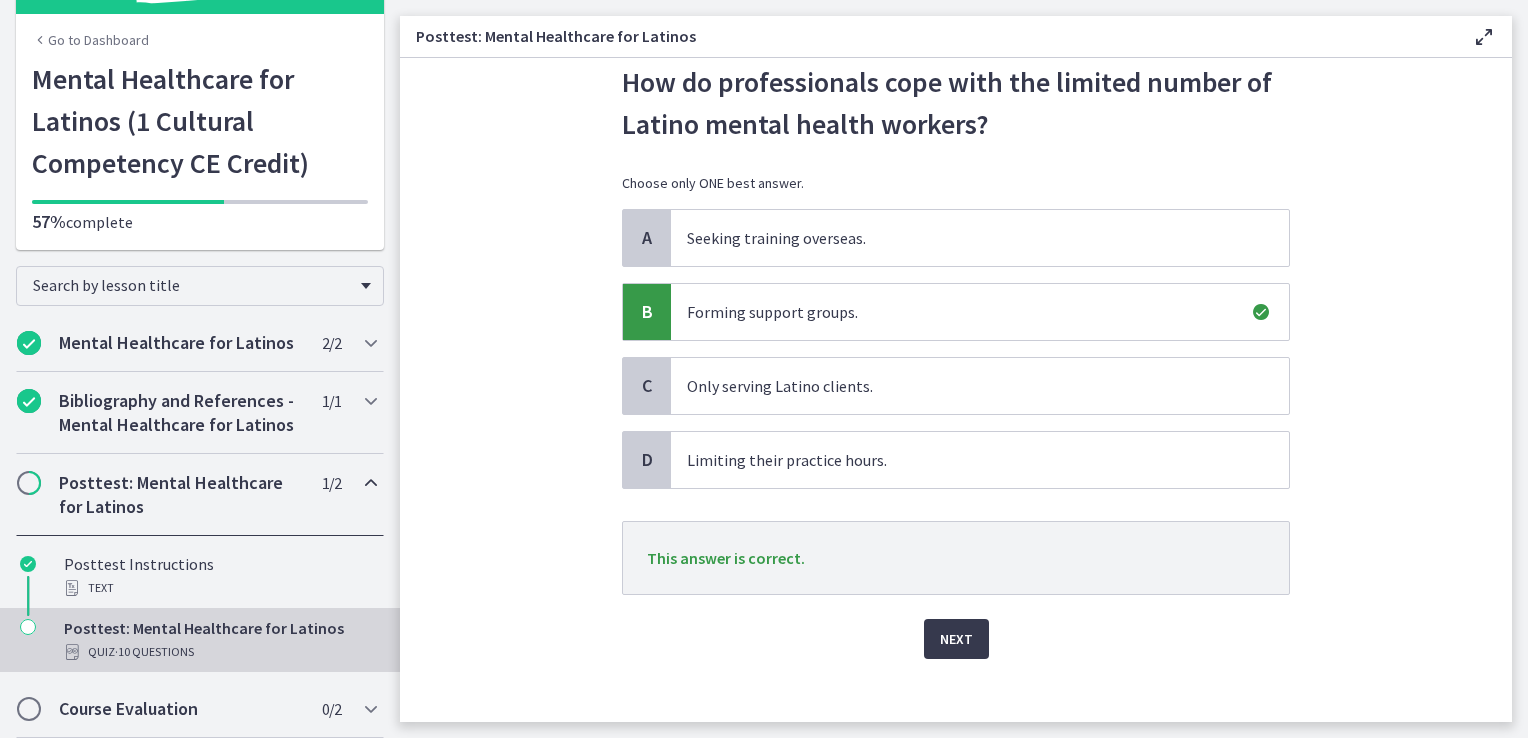 scroll, scrollTop: 103, scrollLeft: 0, axis: vertical 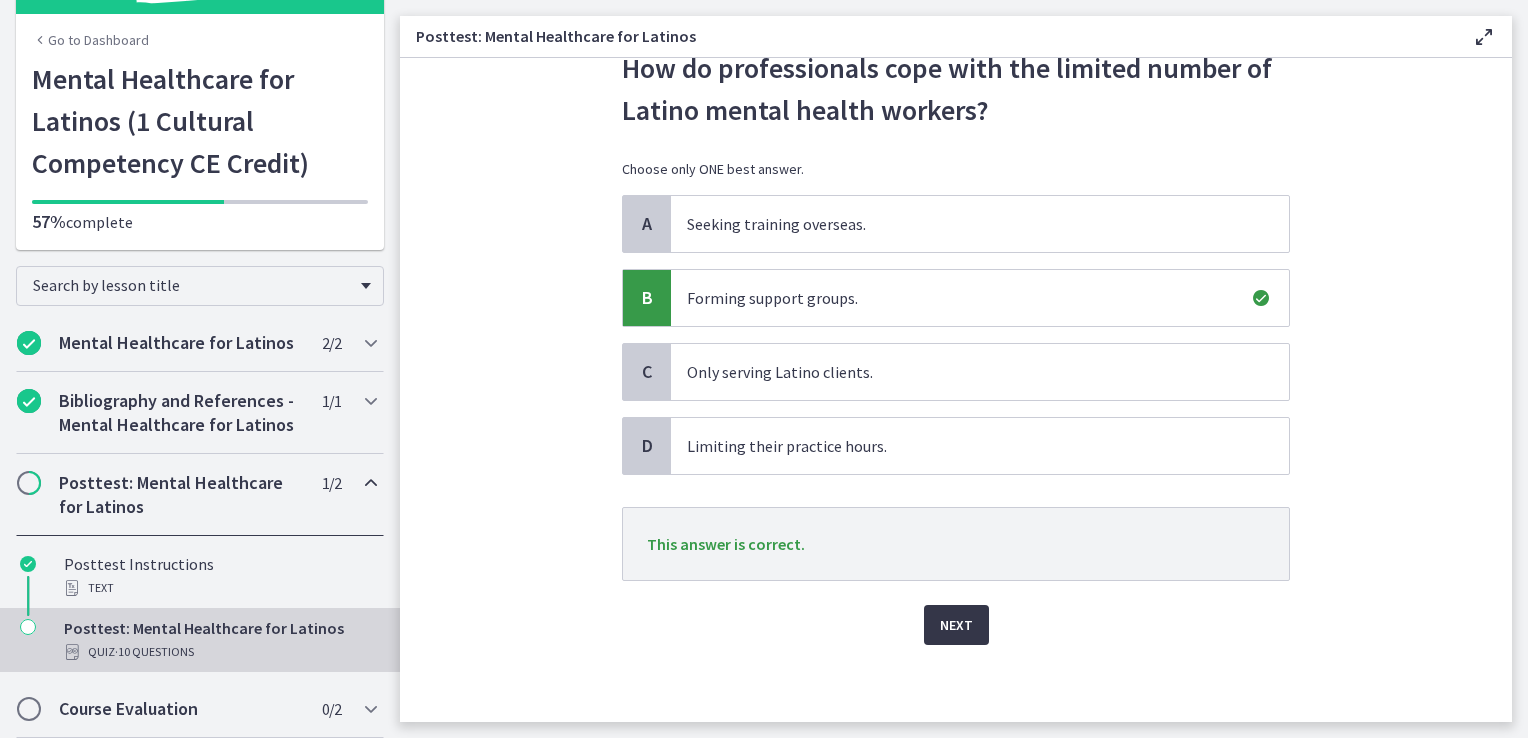 click on "Next" at bounding box center (956, 625) 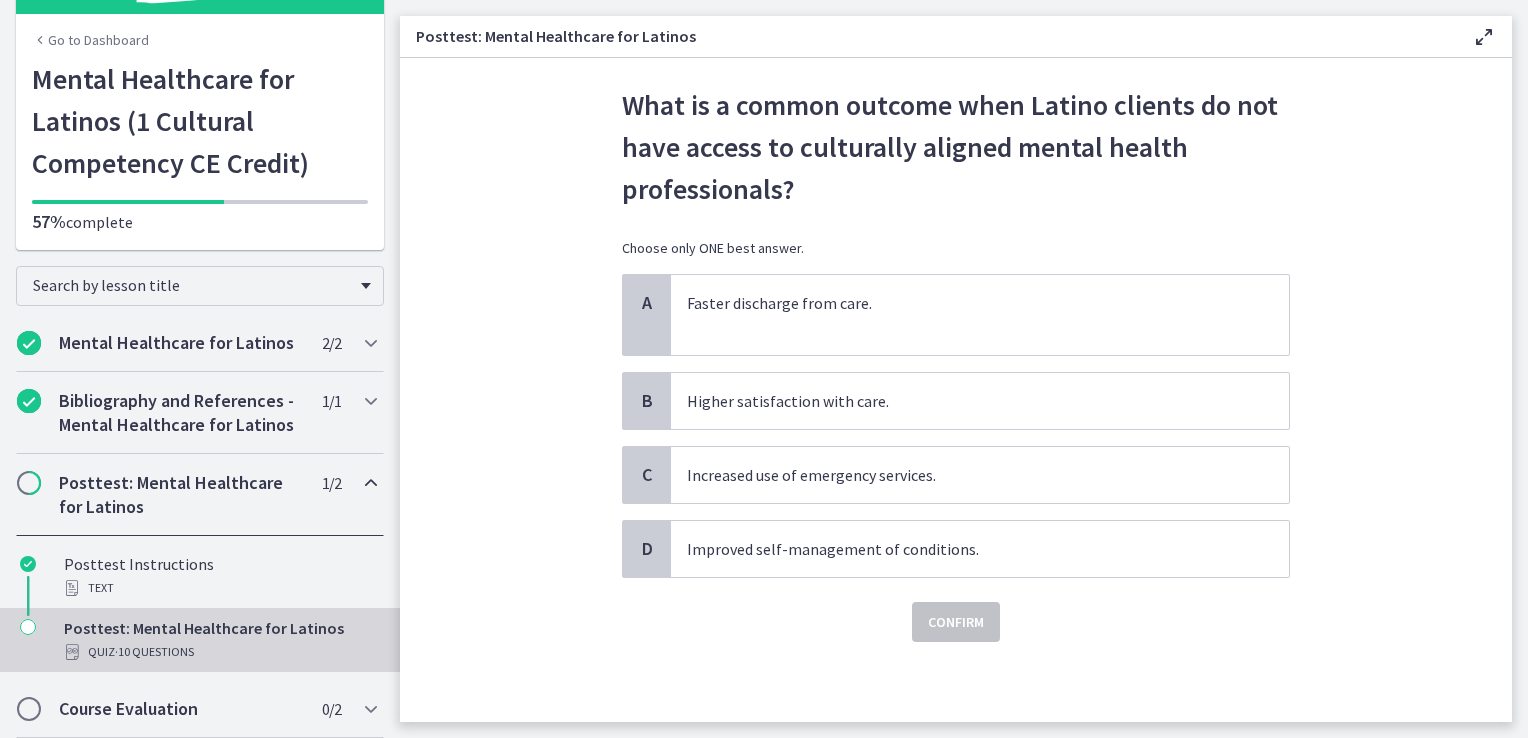 scroll, scrollTop: 0, scrollLeft: 0, axis: both 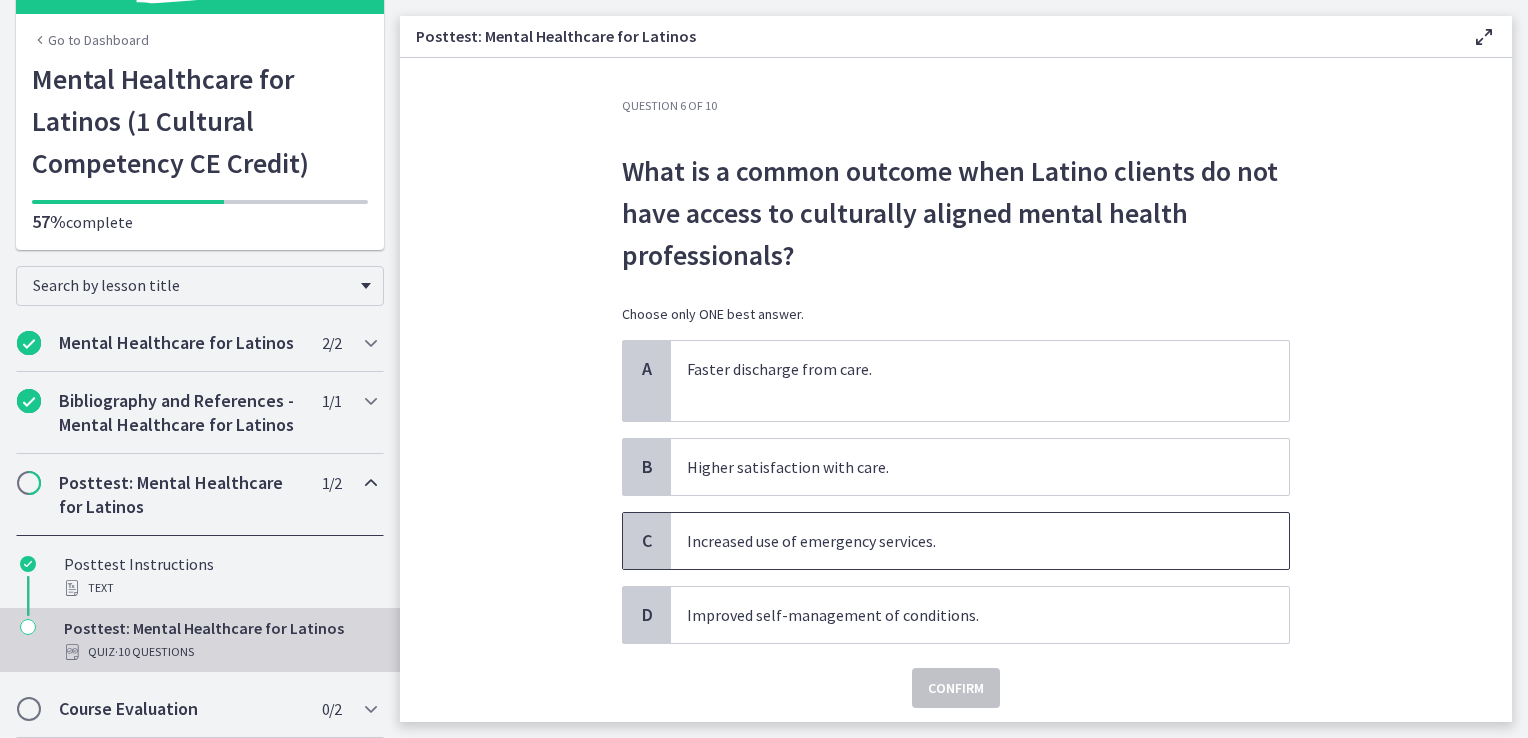 click on "Increased use of emergency services." at bounding box center (960, 541) 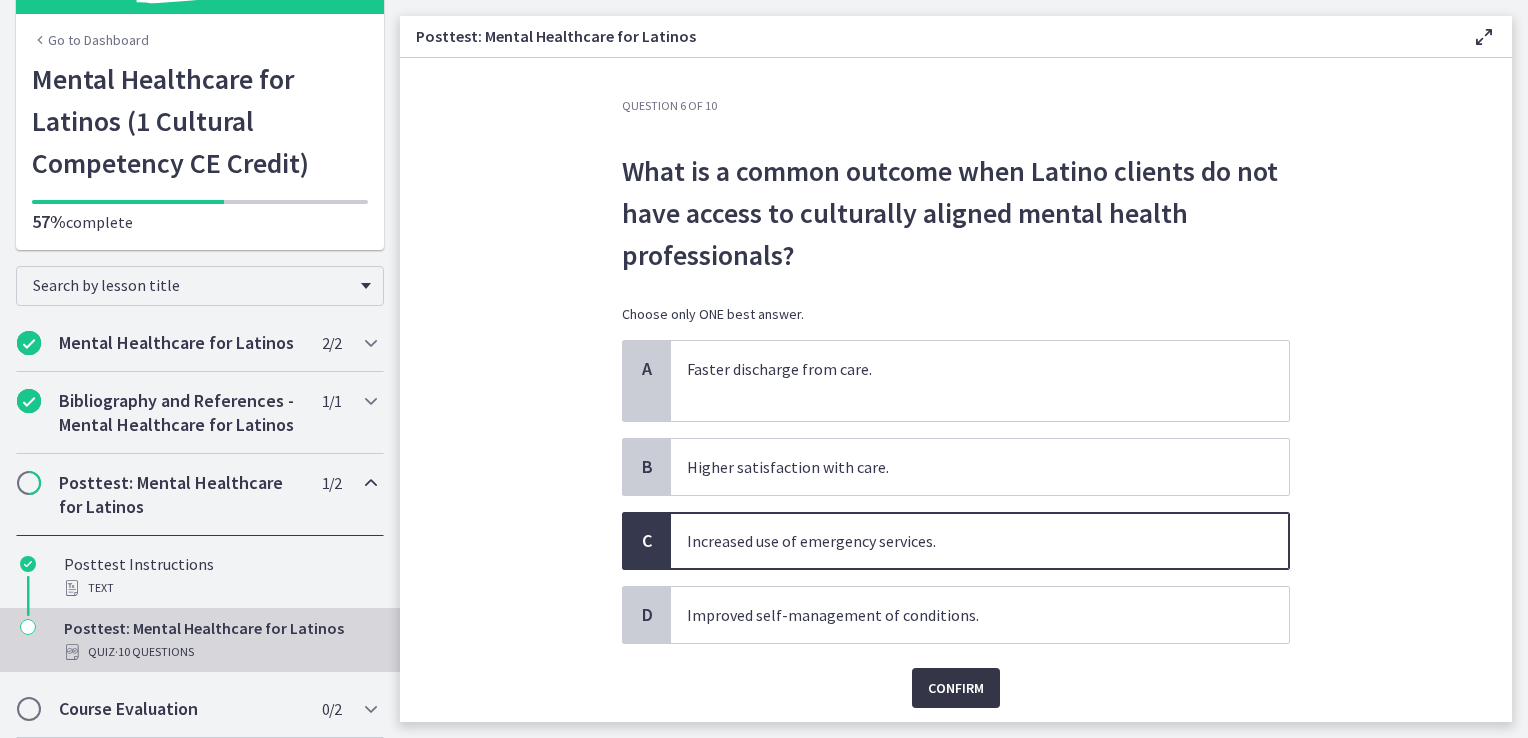 click on "Confirm" at bounding box center (956, 688) 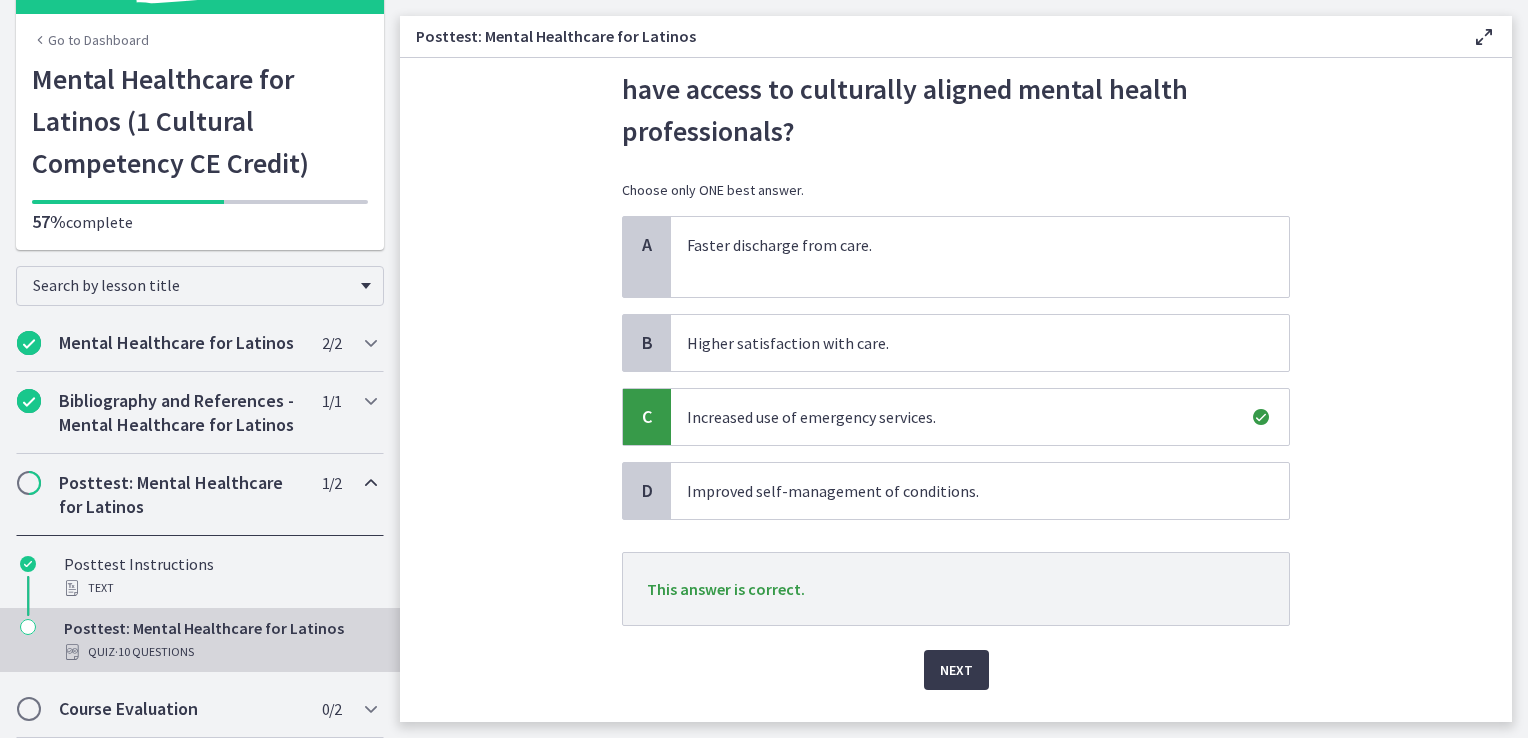scroll, scrollTop: 169, scrollLeft: 0, axis: vertical 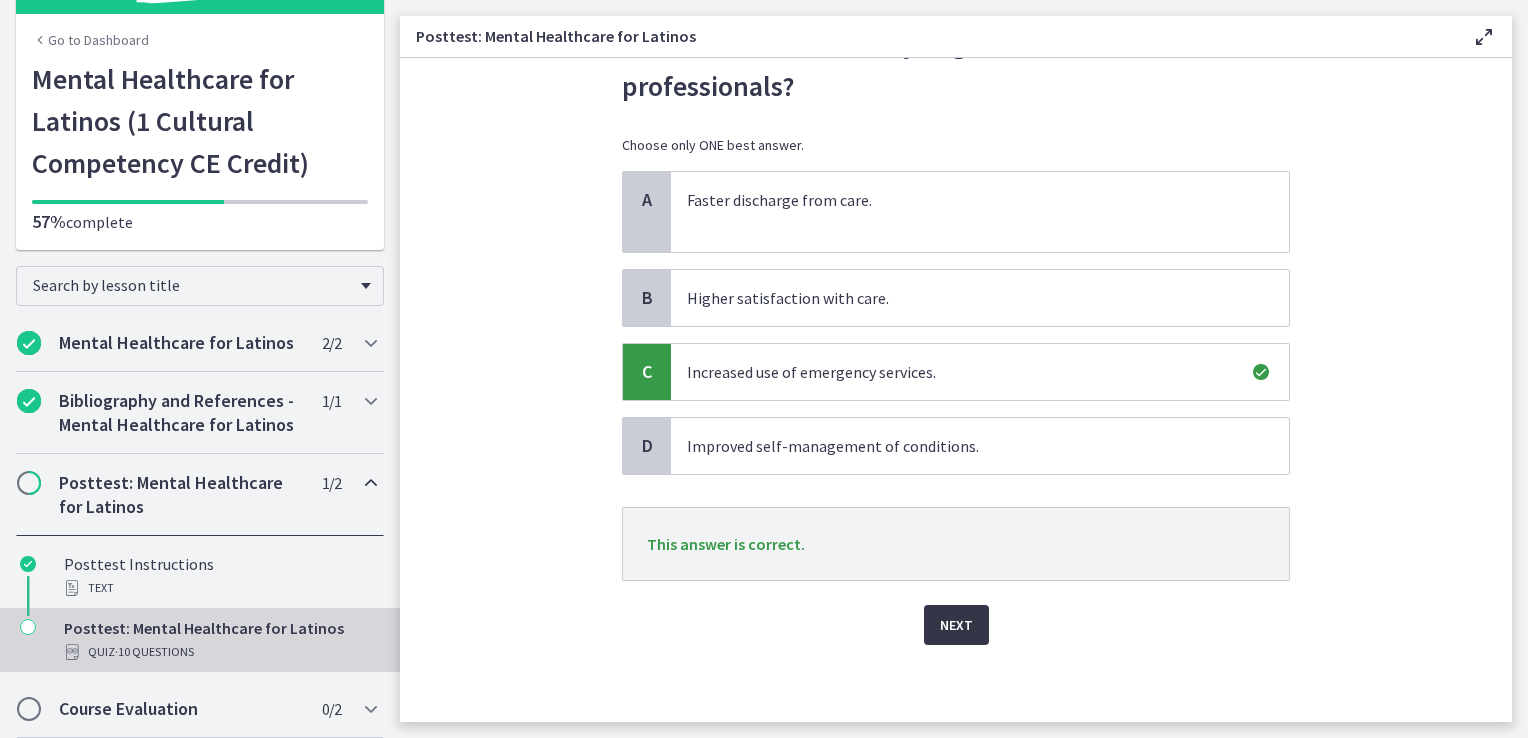 click on "Next" at bounding box center (956, 625) 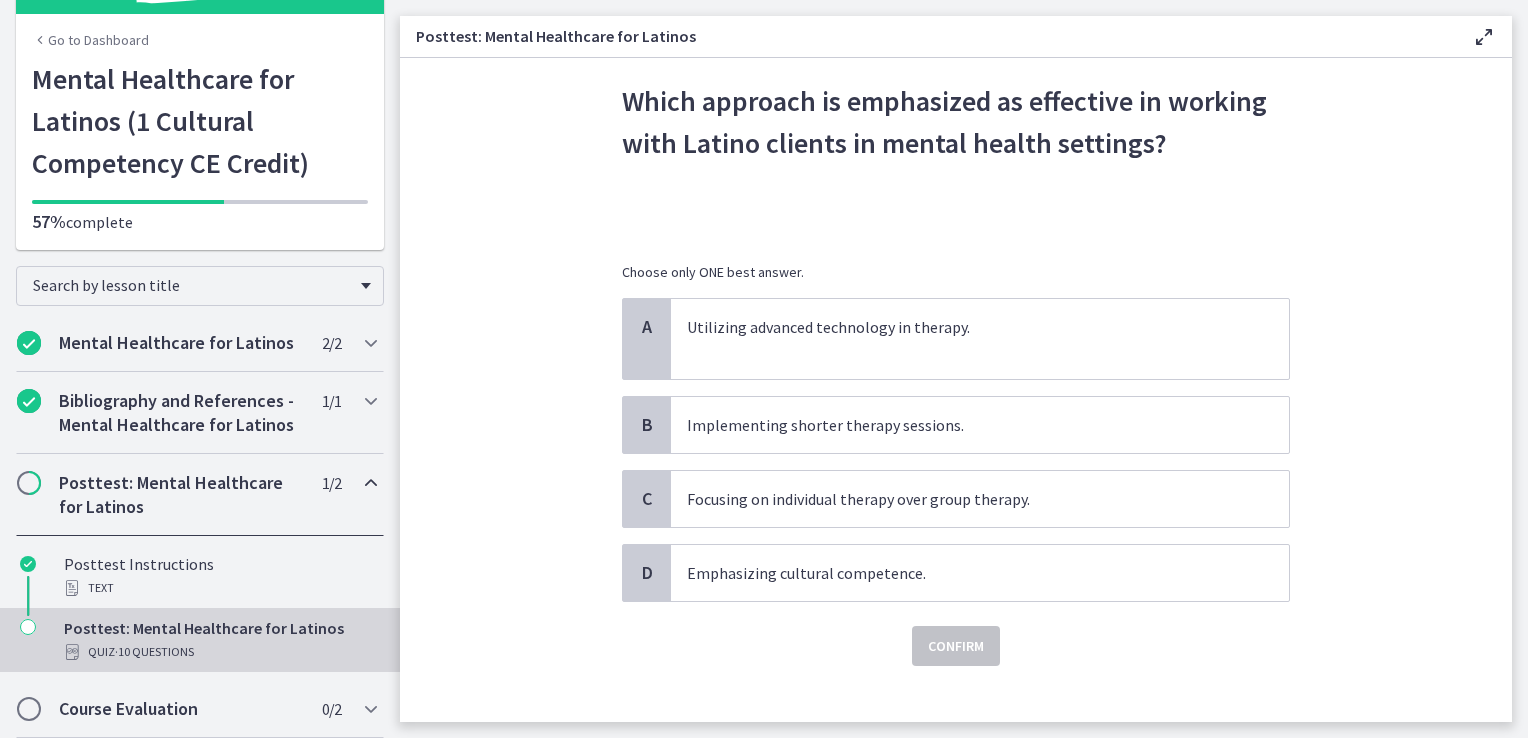 scroll, scrollTop: 92, scrollLeft: 0, axis: vertical 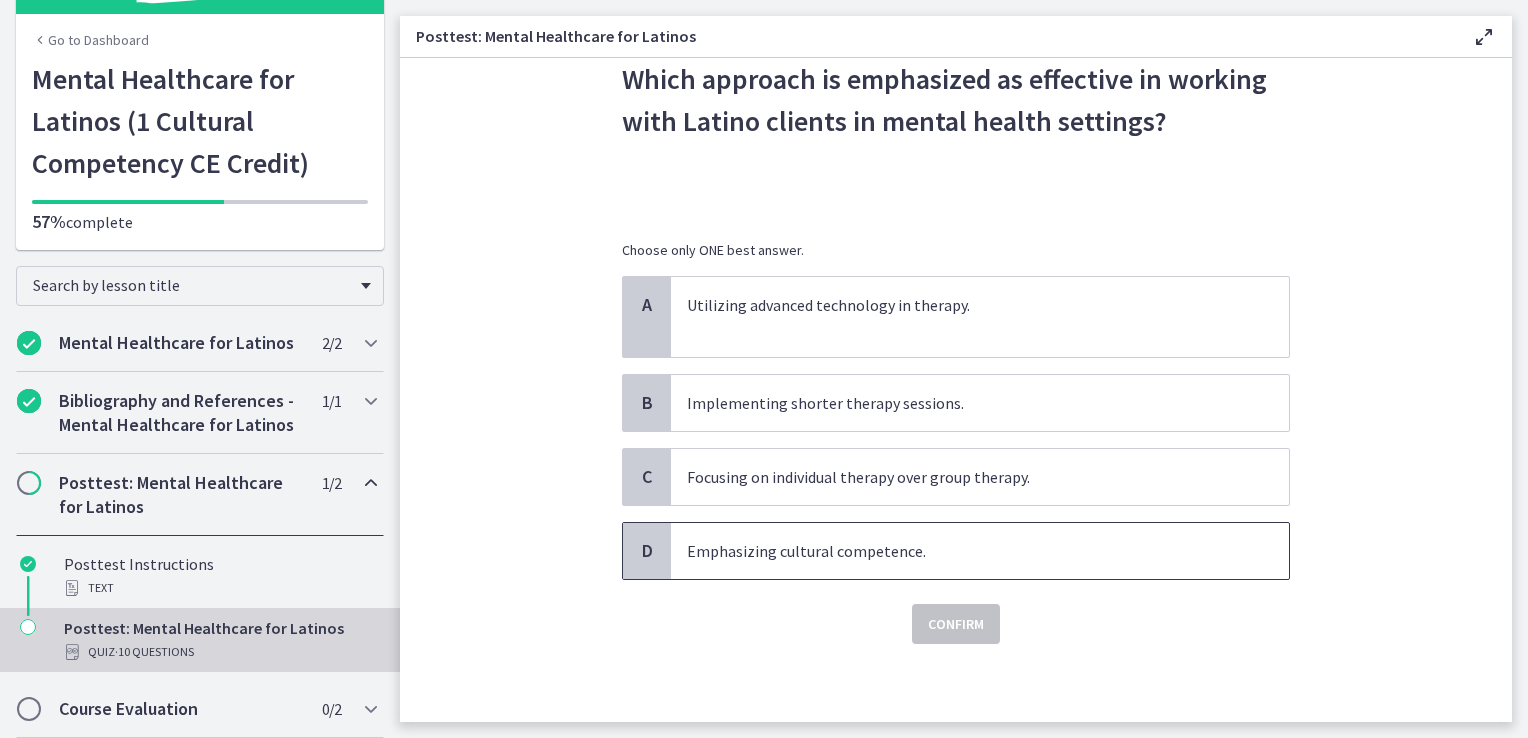click on "Emphasizing cultural competence." at bounding box center (980, 551) 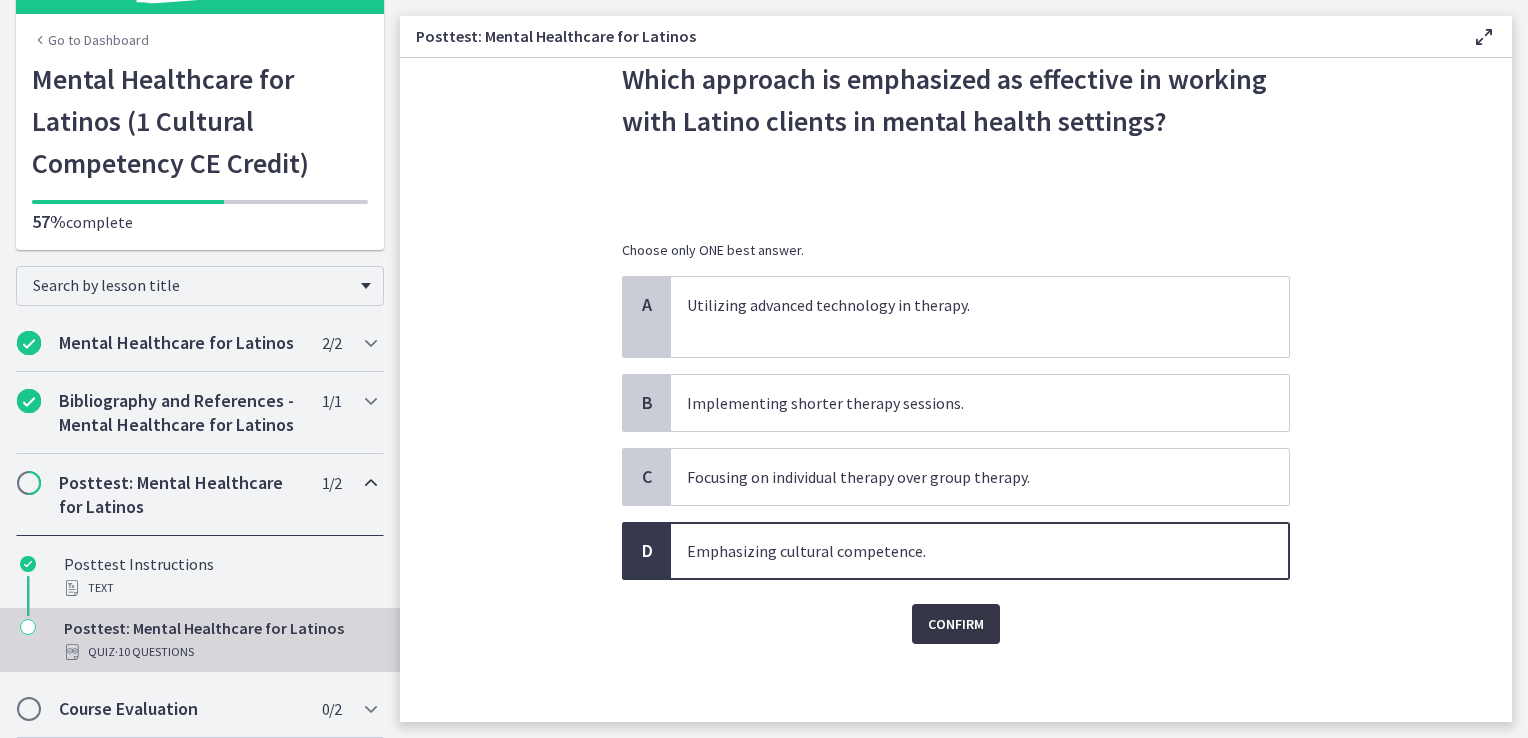 click on "Confirm" at bounding box center (956, 624) 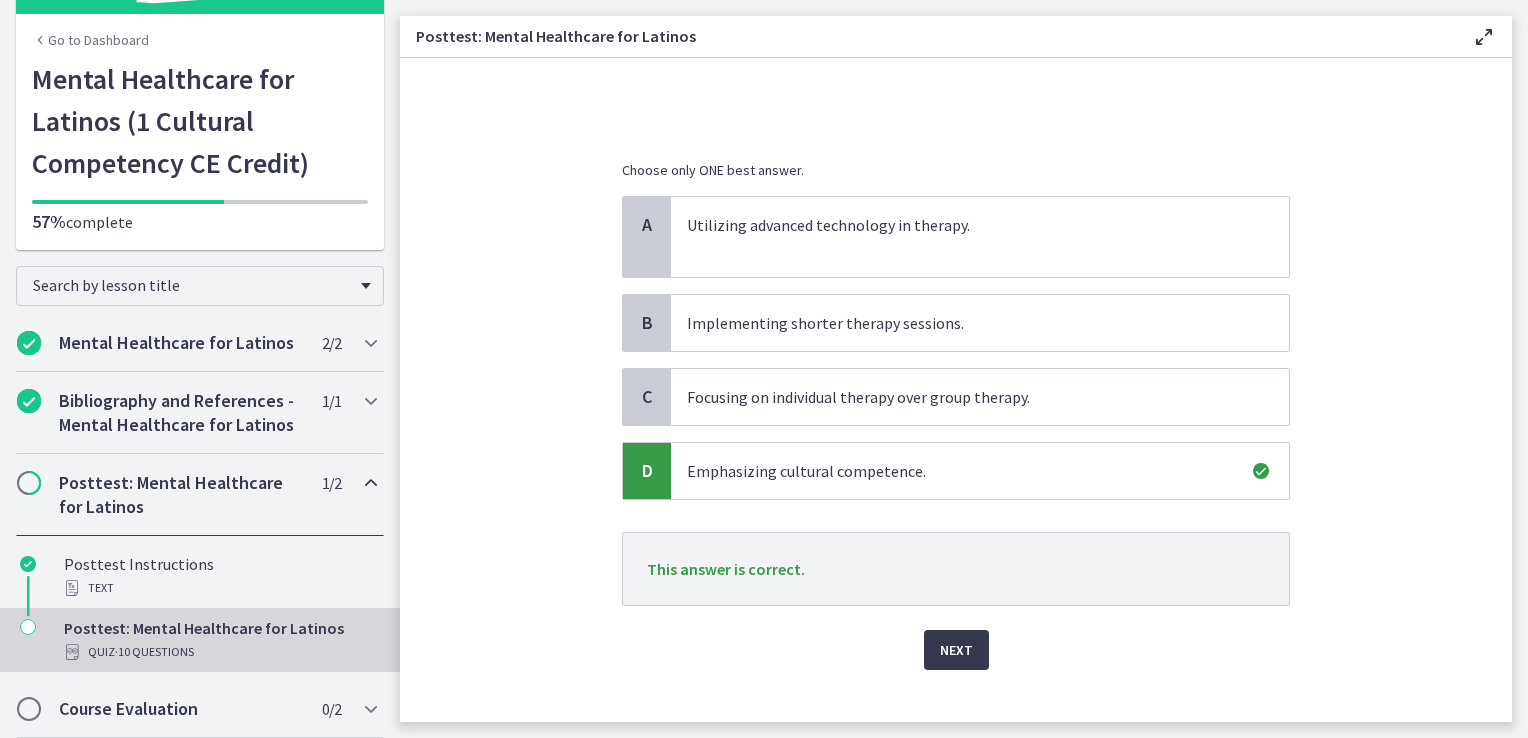 scroll, scrollTop: 197, scrollLeft: 0, axis: vertical 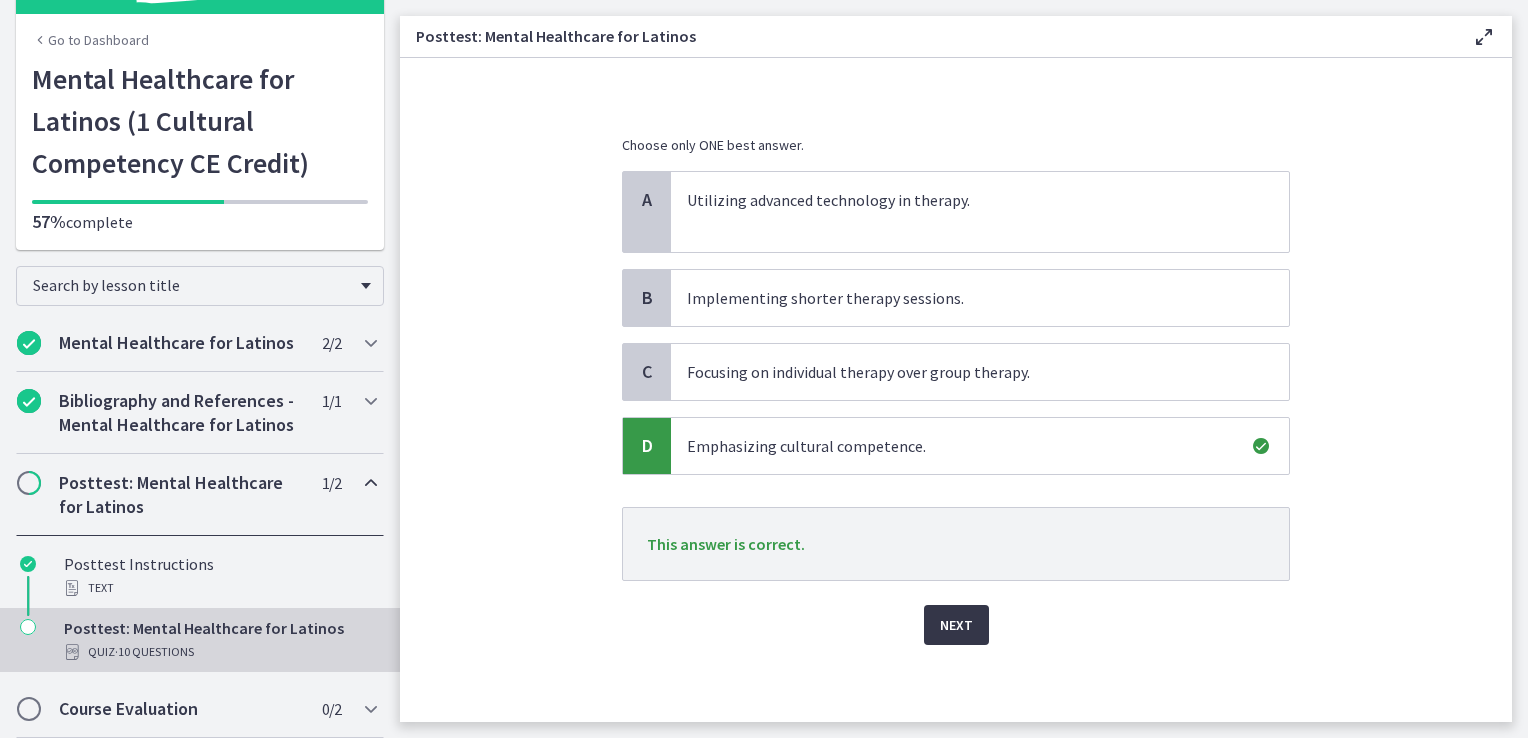 click on "Next" at bounding box center [956, 625] 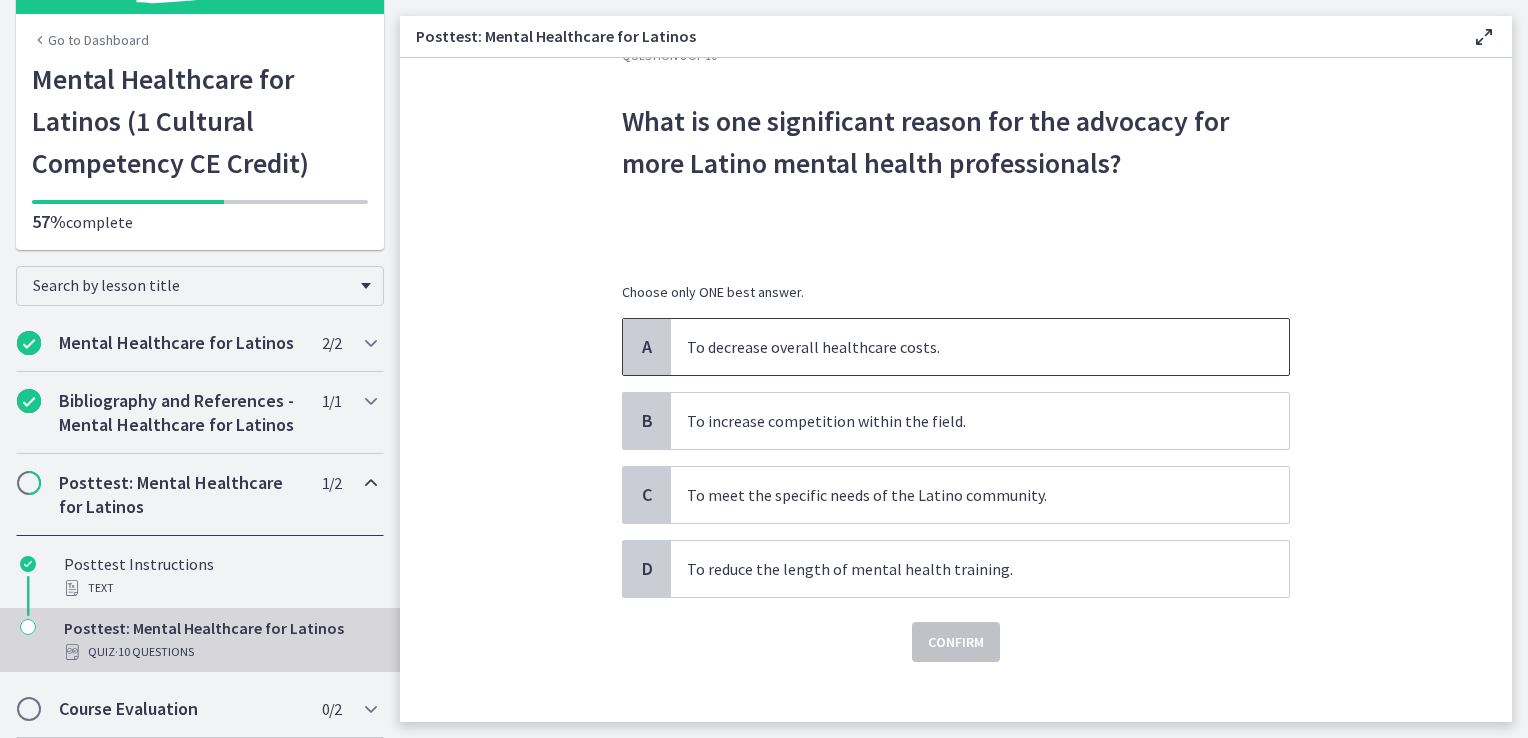 scroll, scrollTop: 68, scrollLeft: 0, axis: vertical 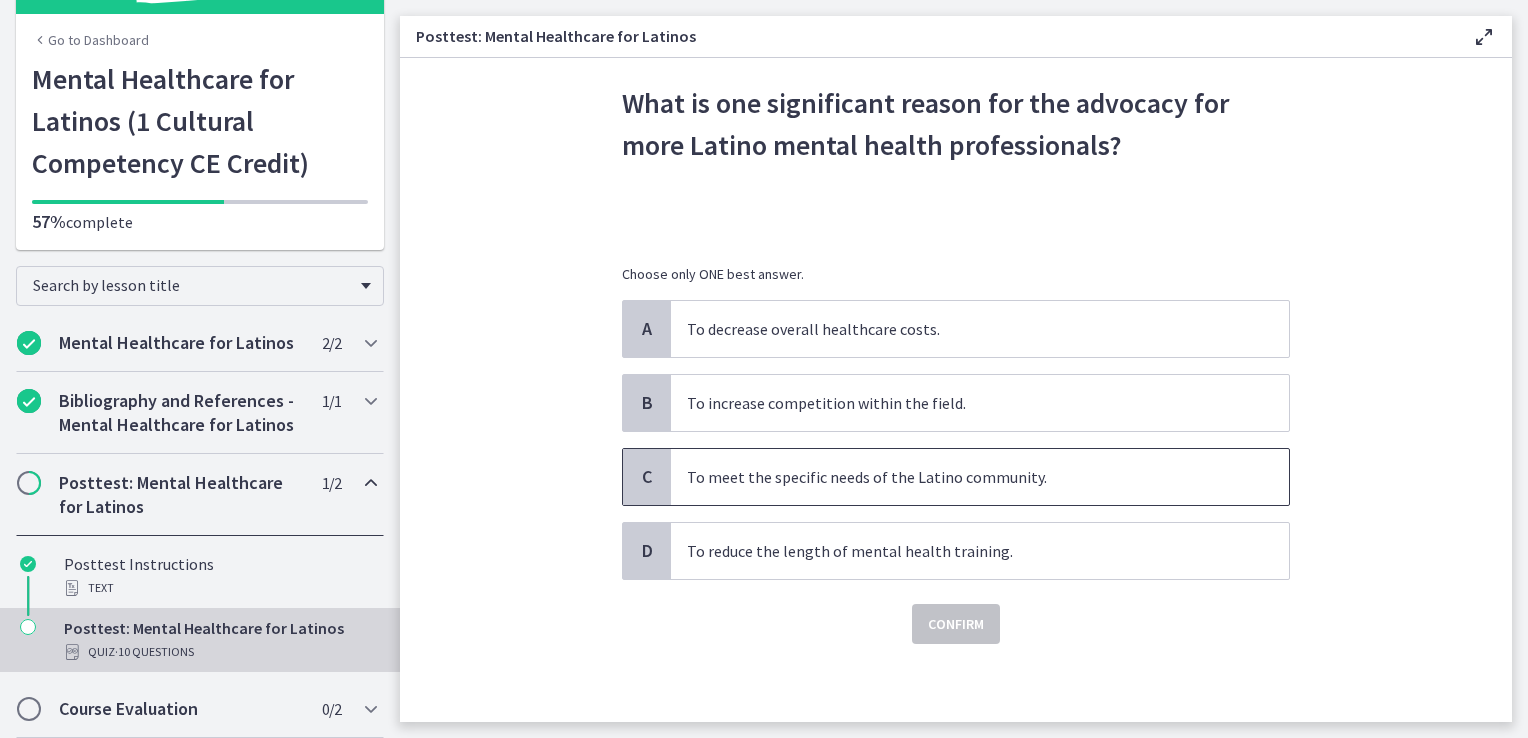 click on "To meet the specific needs of the Latino community." at bounding box center [960, 477] 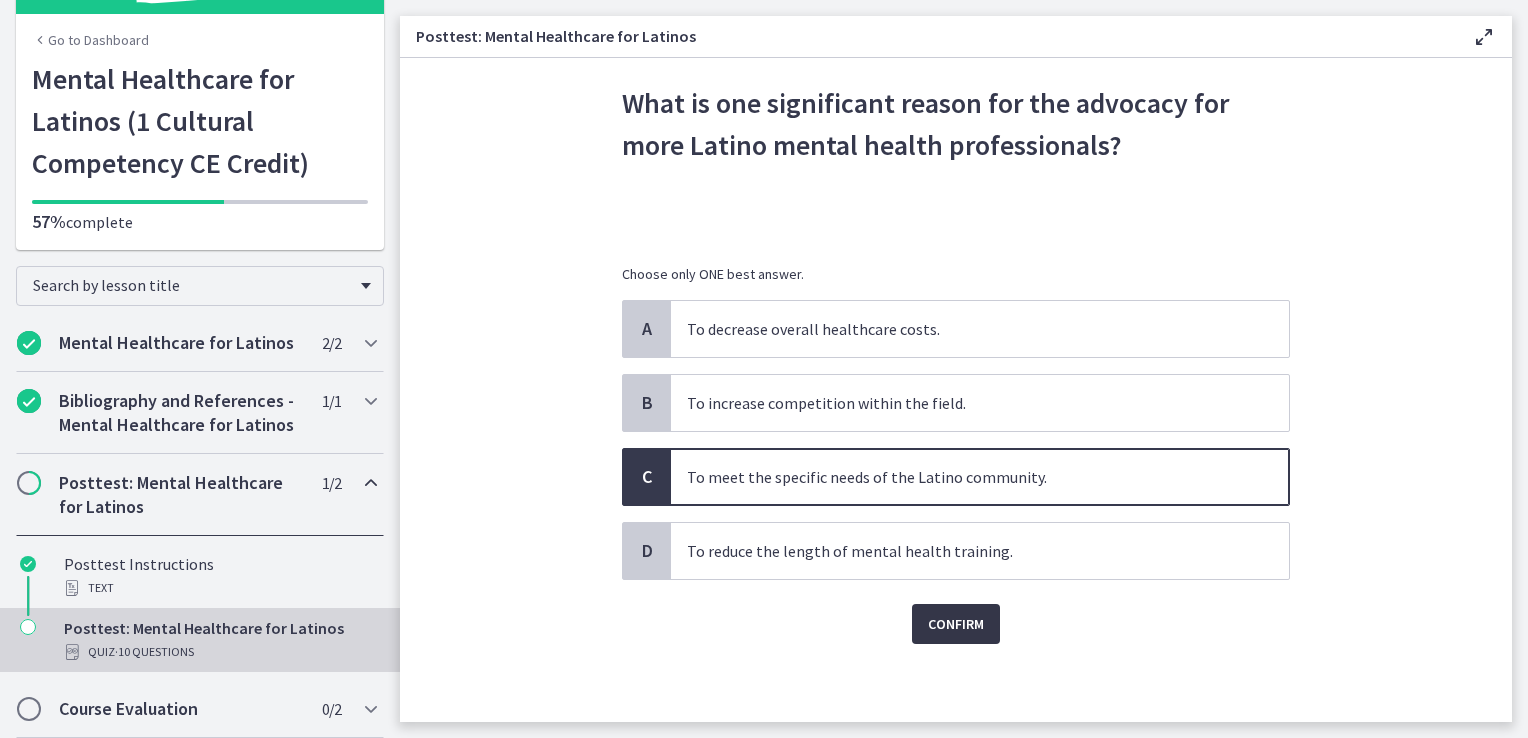 click on "Confirm" at bounding box center (956, 624) 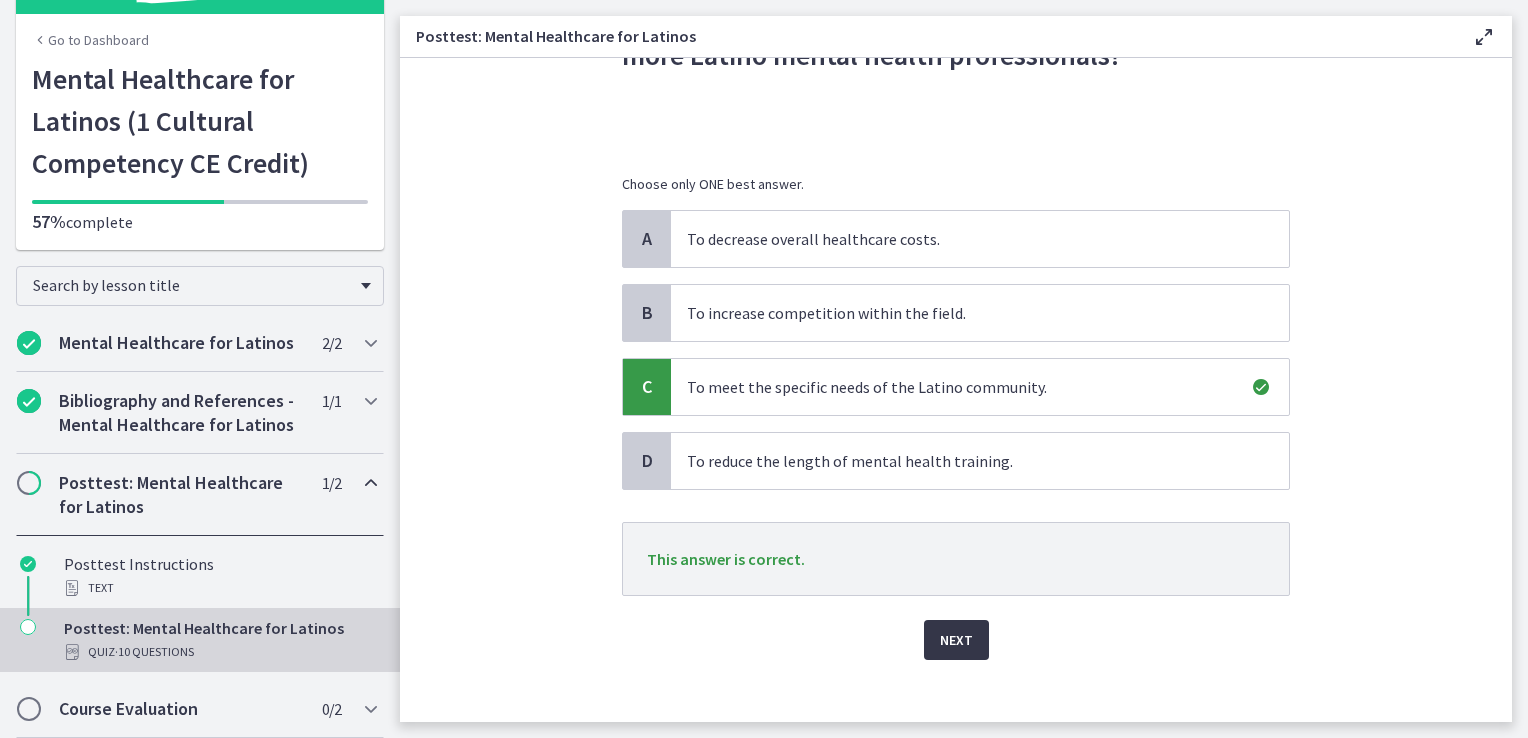 scroll, scrollTop: 173, scrollLeft: 0, axis: vertical 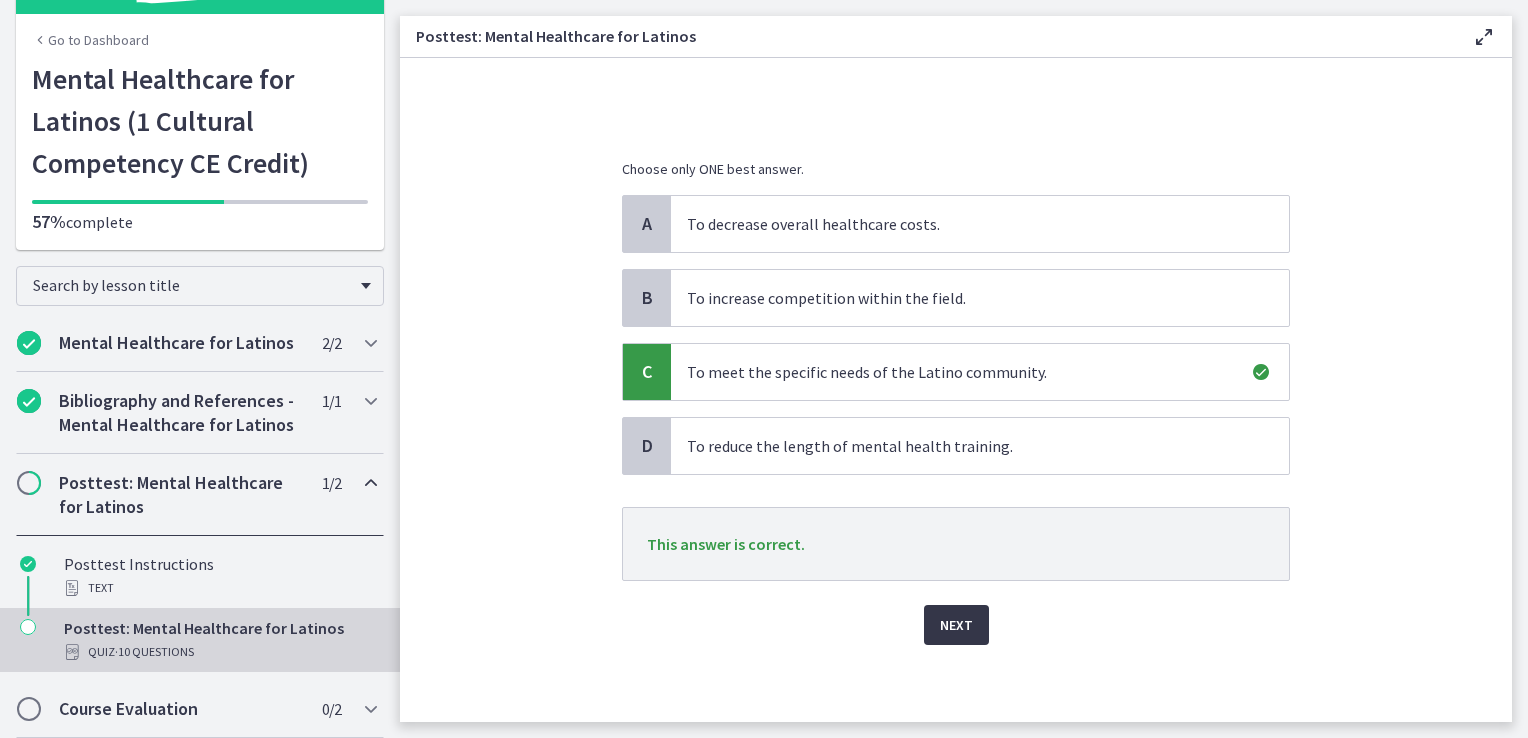 click on "Next" at bounding box center (956, 625) 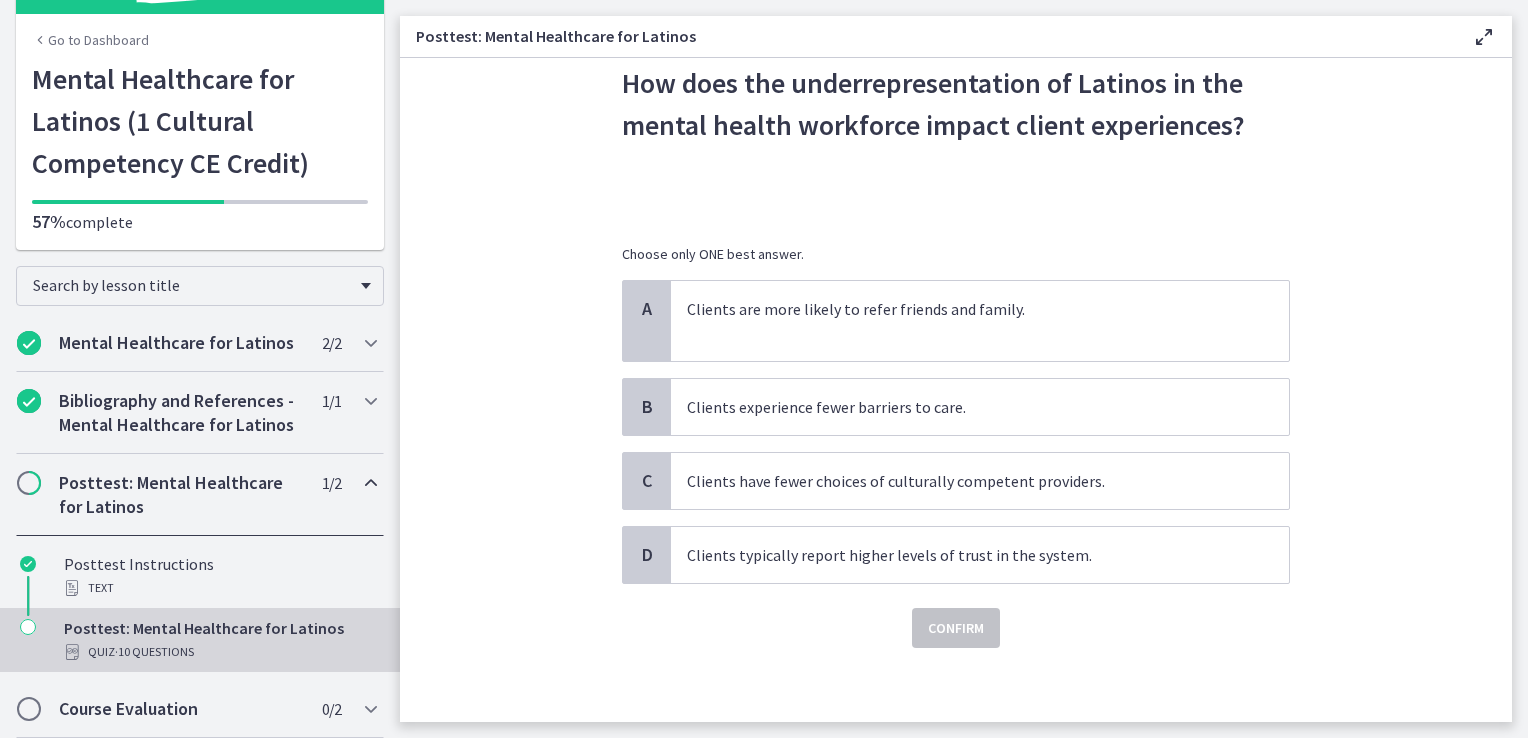 scroll, scrollTop: 92, scrollLeft: 0, axis: vertical 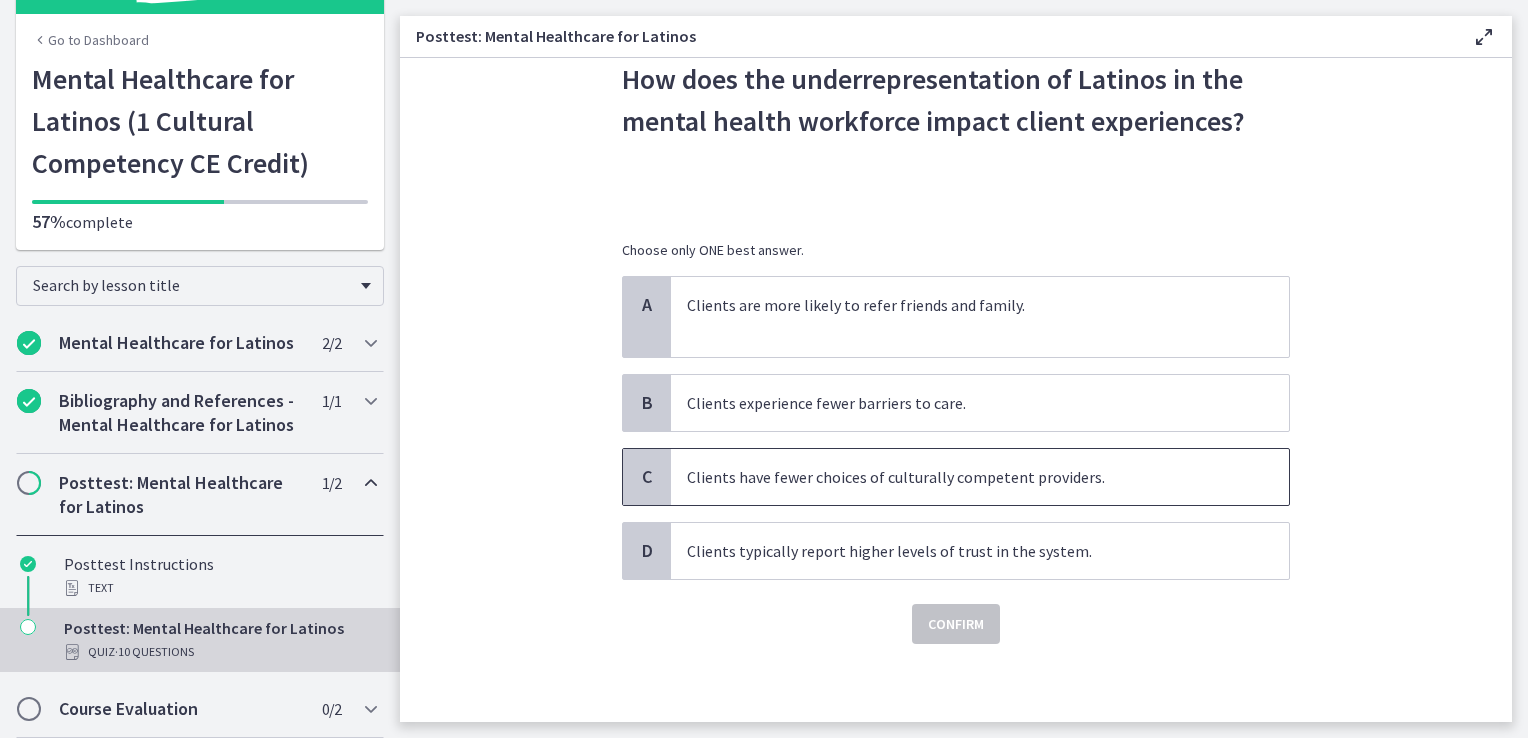 click on "Clients have fewer choices of culturally competent providers." at bounding box center (960, 477) 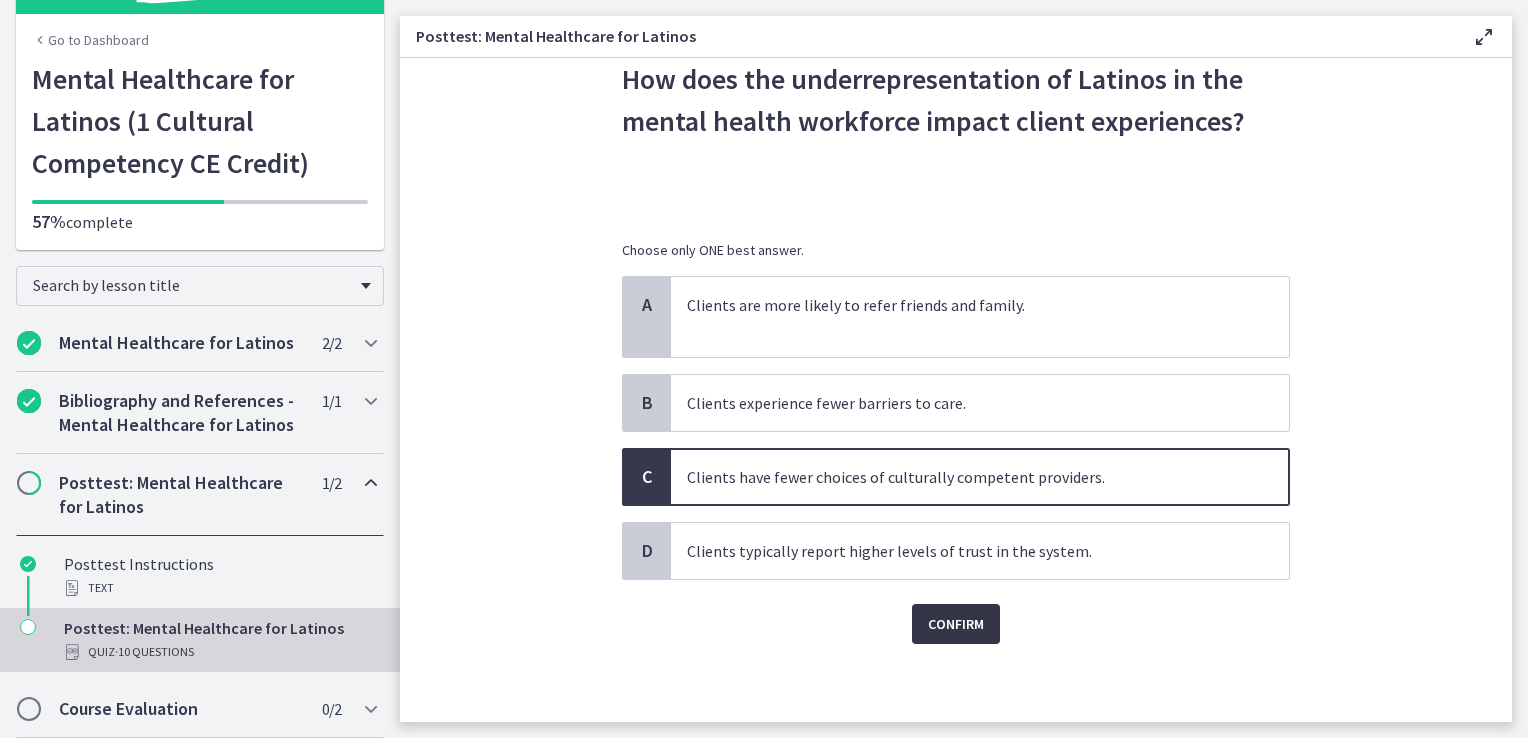 click on "Confirm" at bounding box center (956, 624) 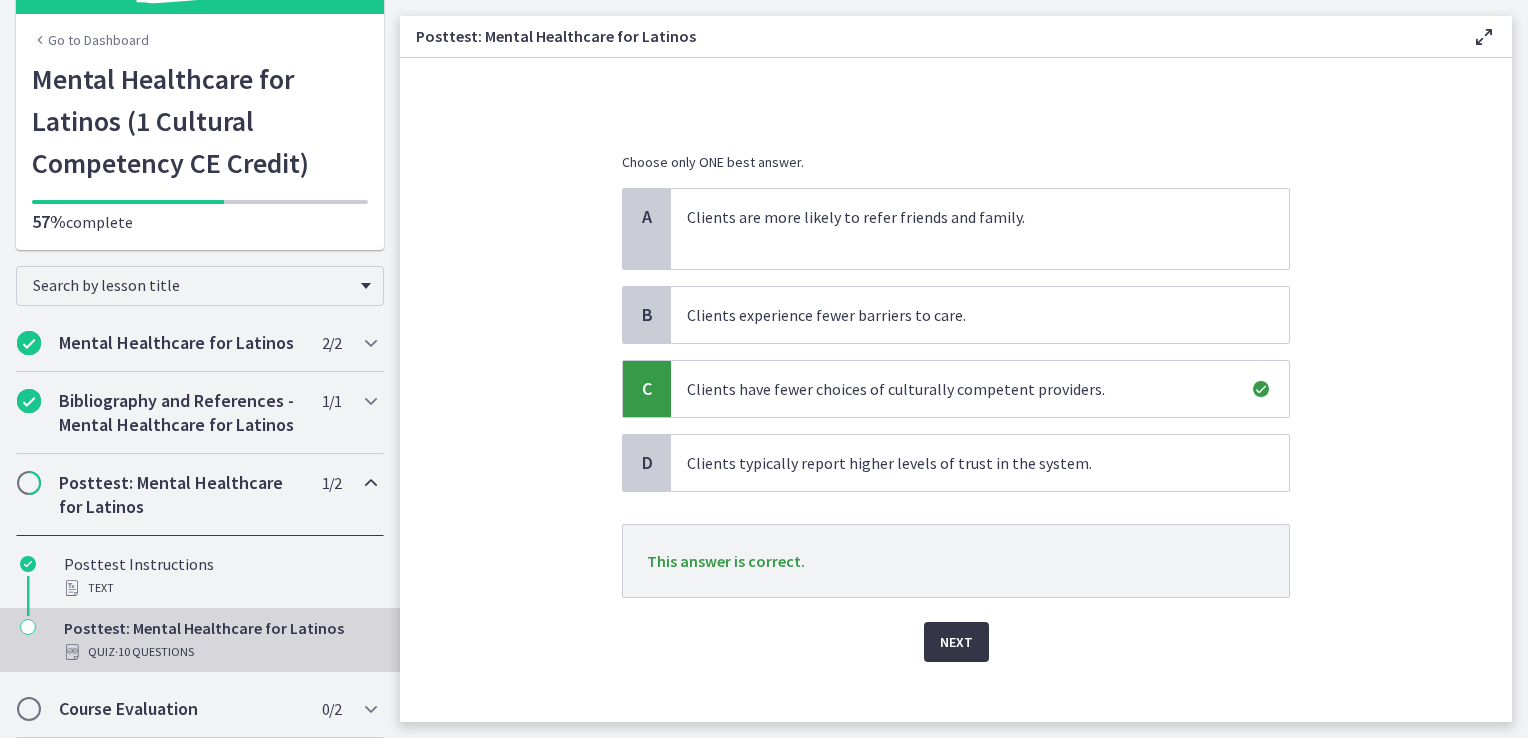 scroll, scrollTop: 197, scrollLeft: 0, axis: vertical 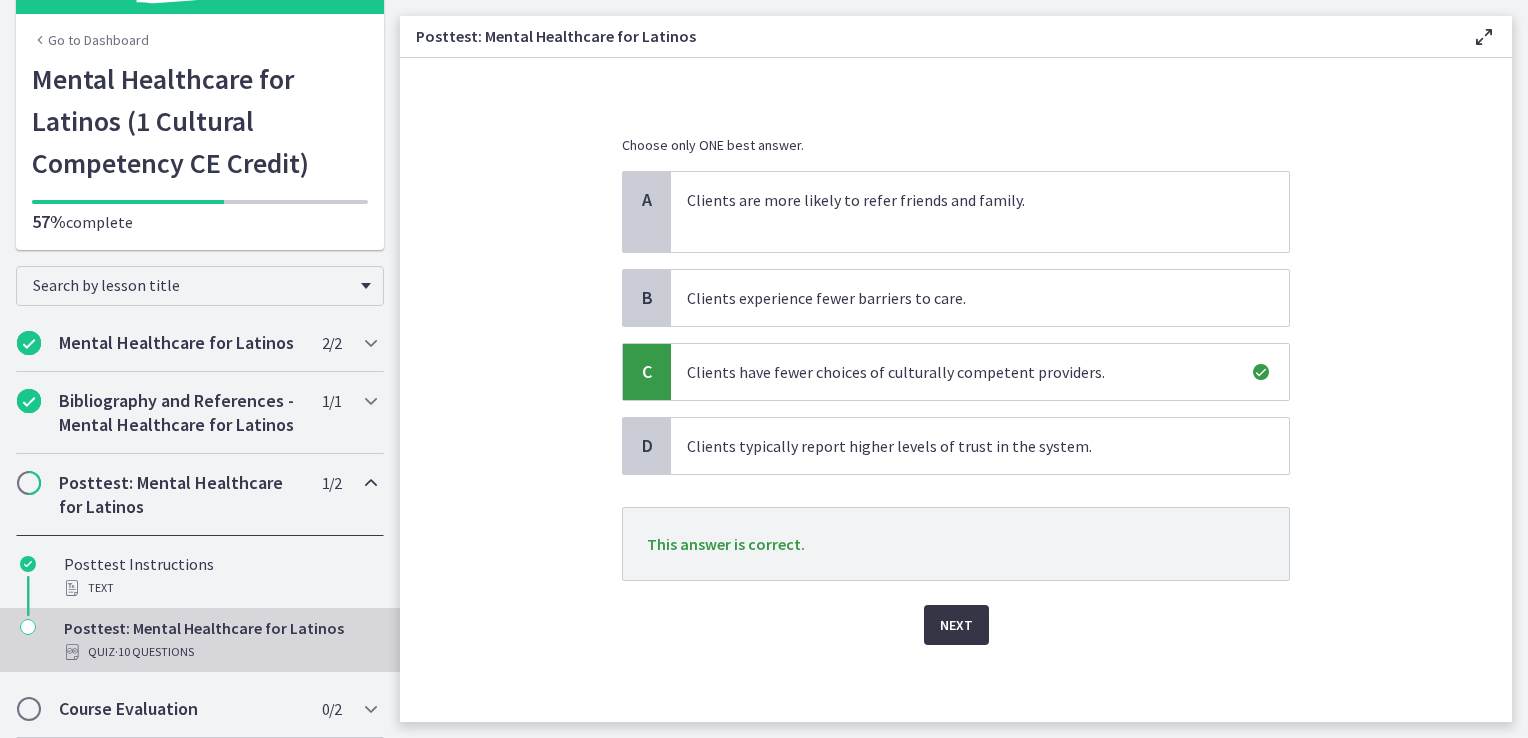 click on "Next" at bounding box center [956, 625] 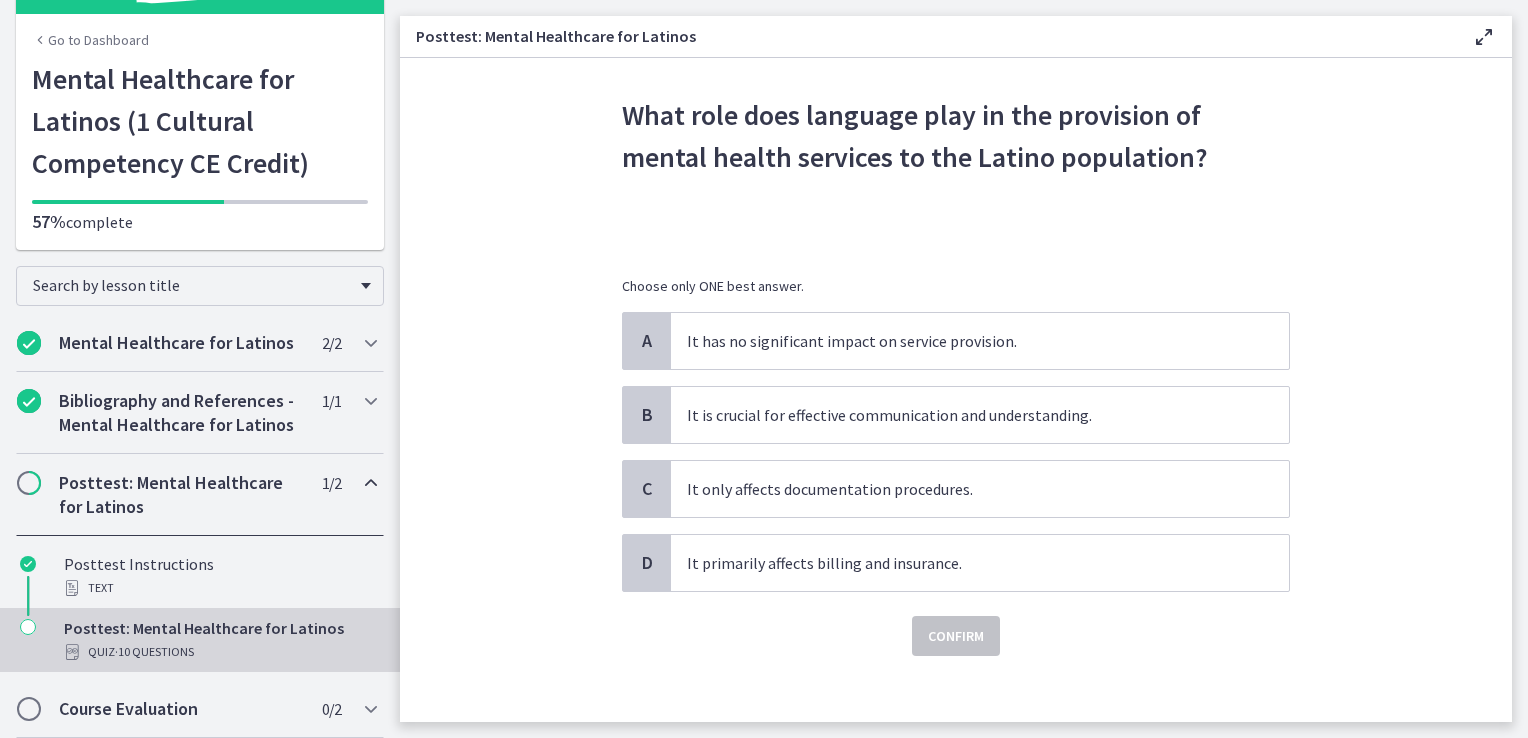 scroll, scrollTop: 68, scrollLeft: 0, axis: vertical 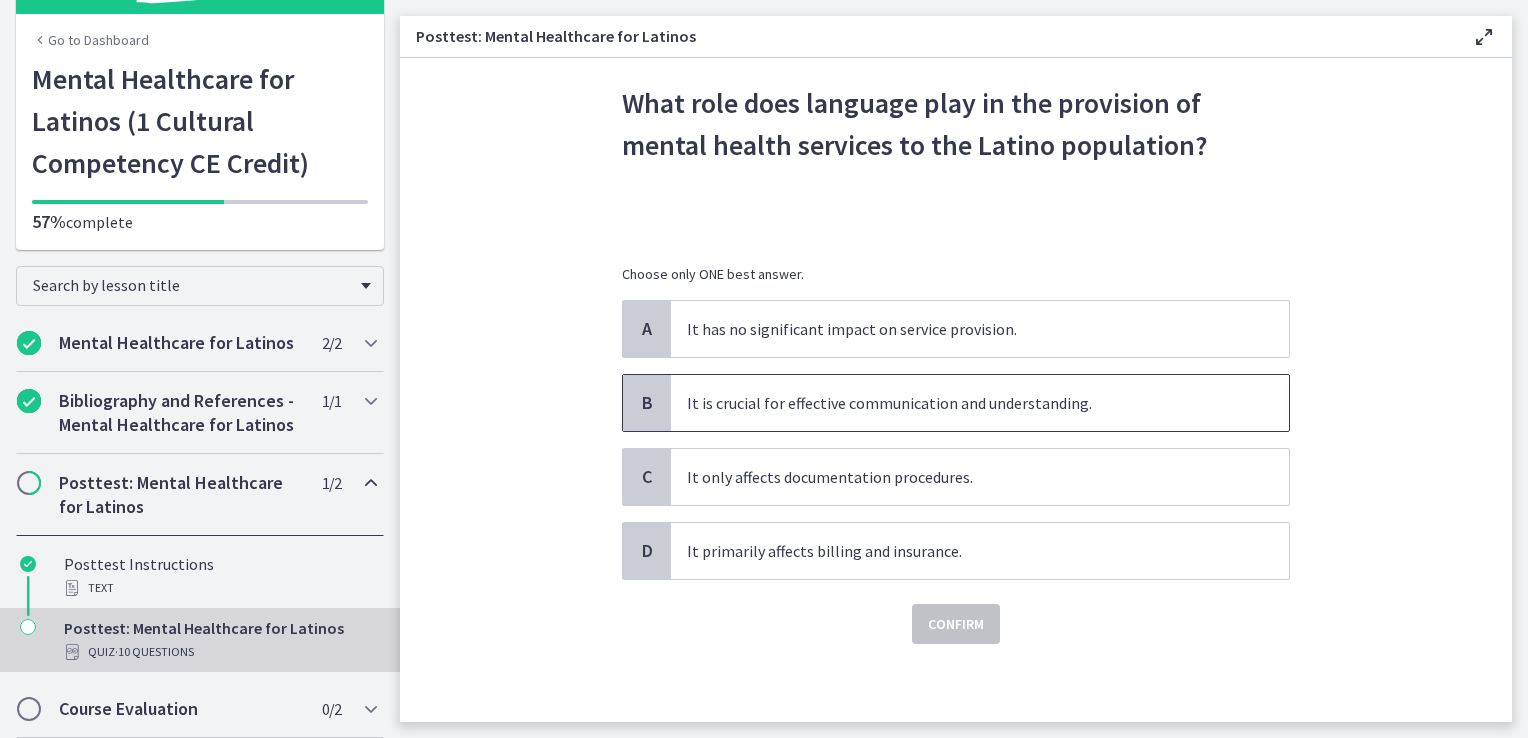 click on "It is crucial for effective communication and understanding." at bounding box center (960, 403) 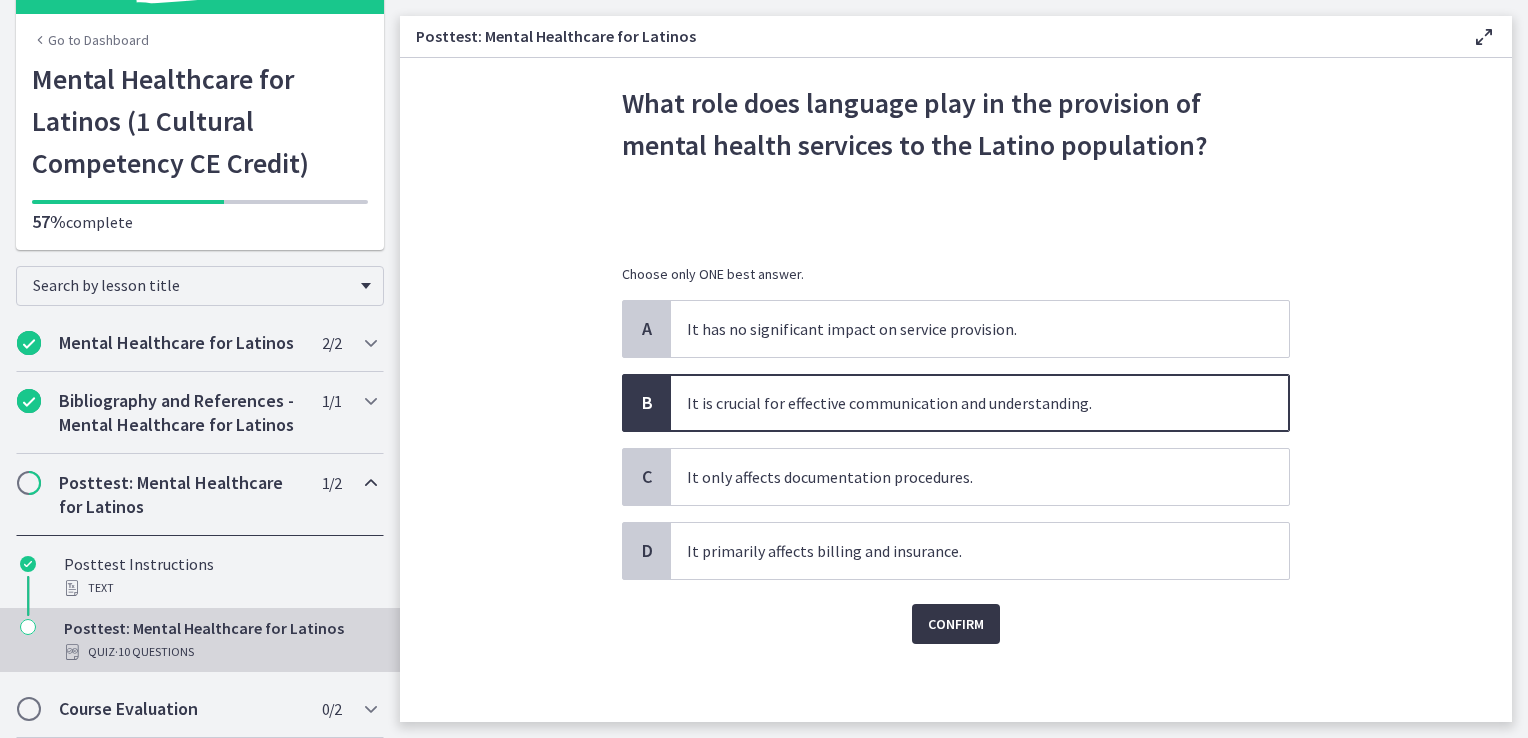 click on "Confirm" at bounding box center (956, 624) 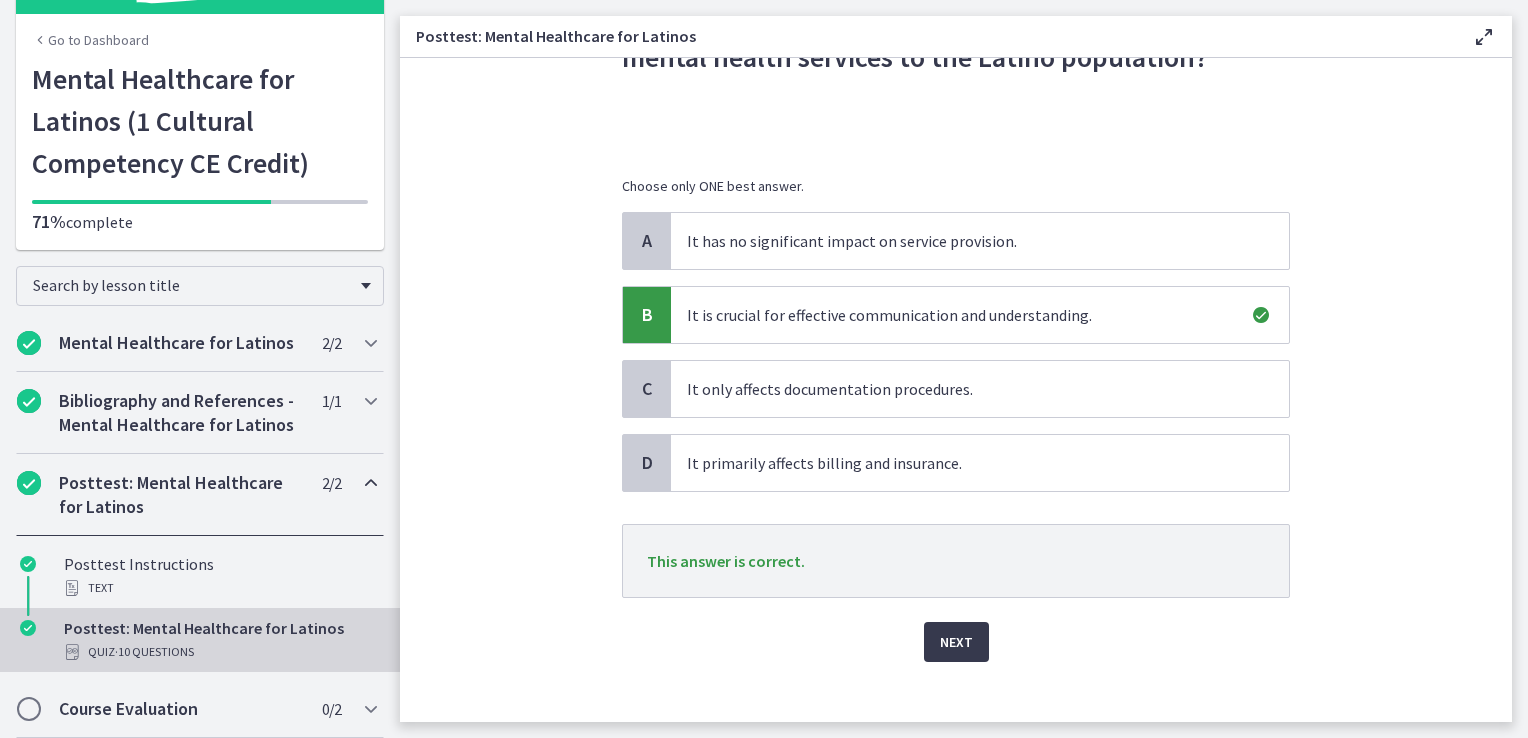 scroll, scrollTop: 173, scrollLeft: 0, axis: vertical 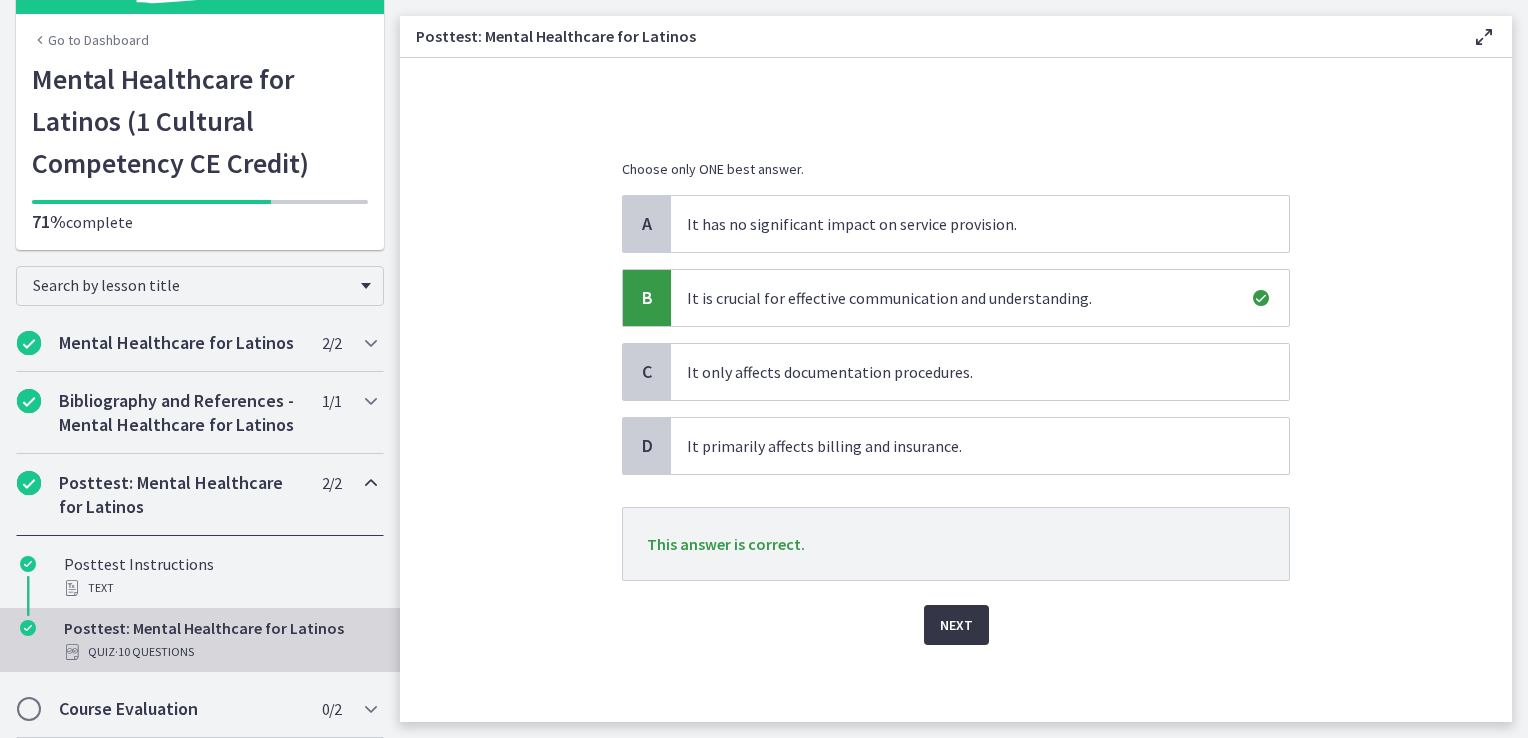 click on "Next" at bounding box center (956, 625) 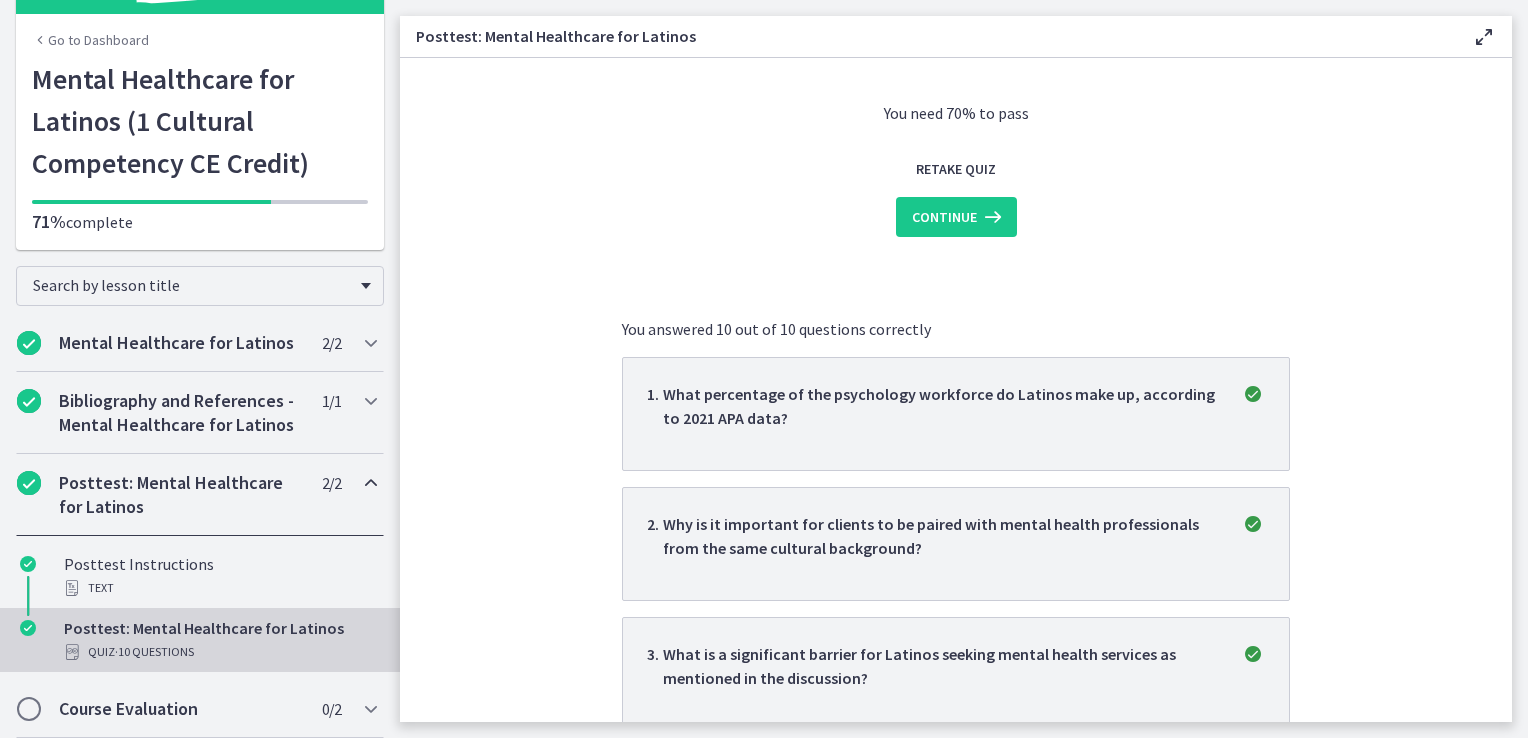 scroll, scrollTop: 0, scrollLeft: 0, axis: both 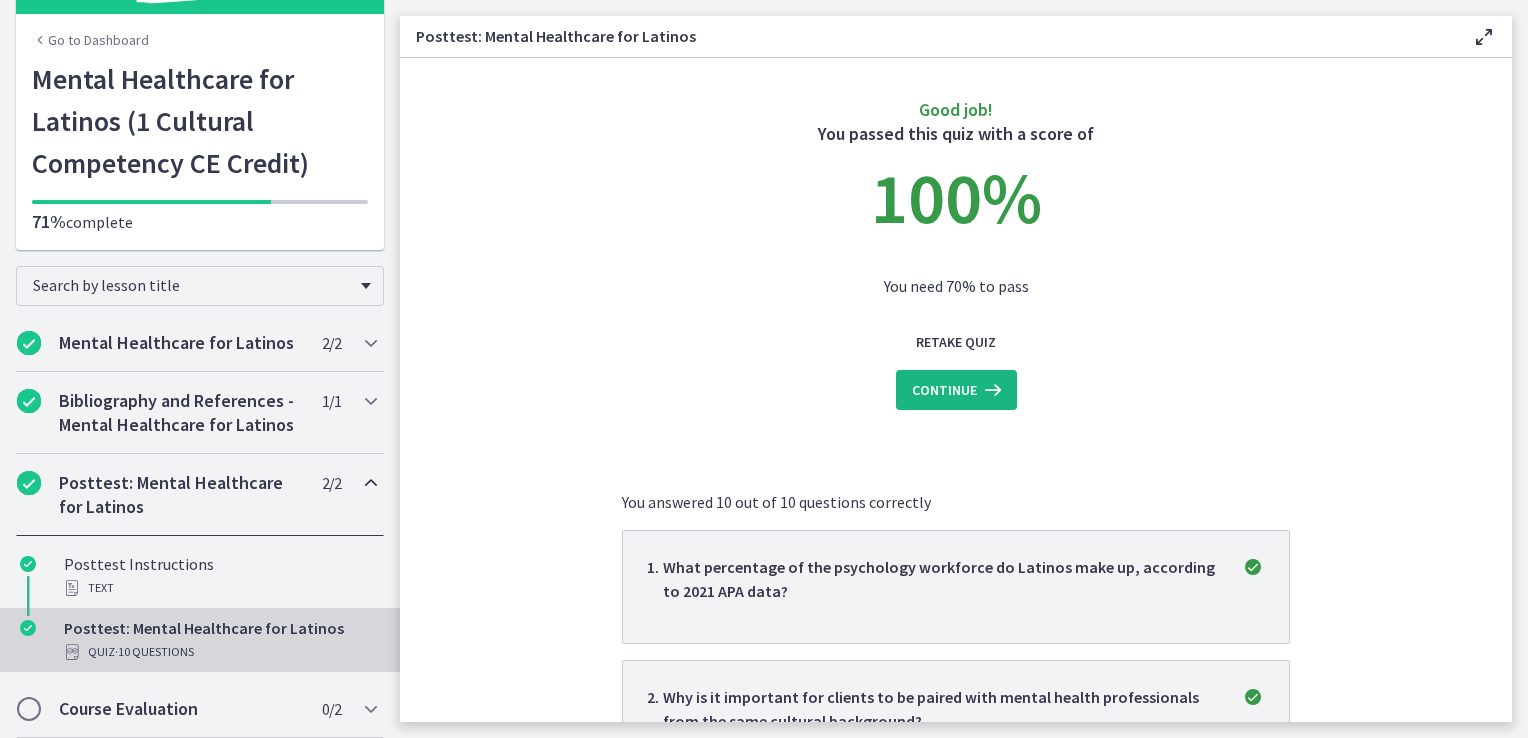 click at bounding box center [991, 390] 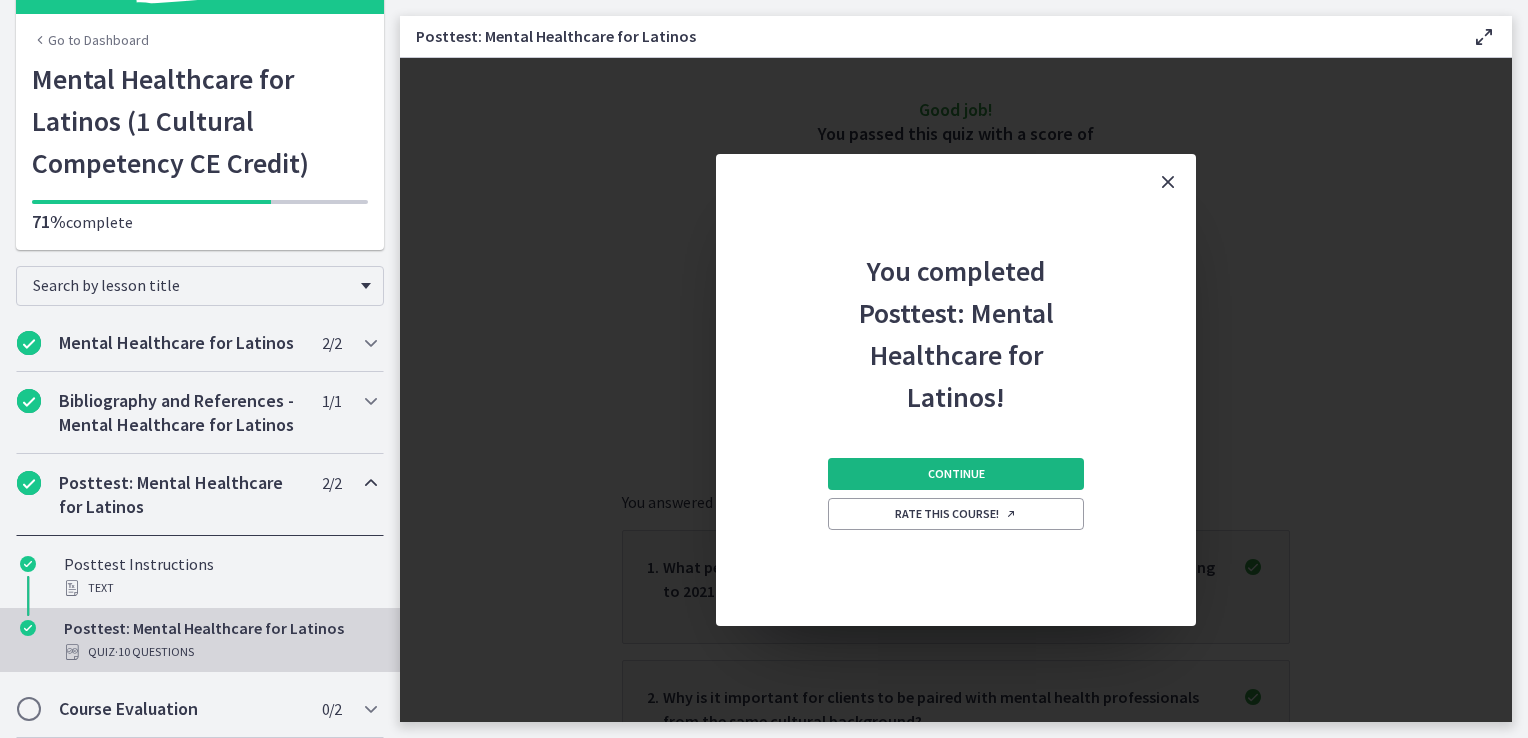click on "Continue" at bounding box center [956, 474] 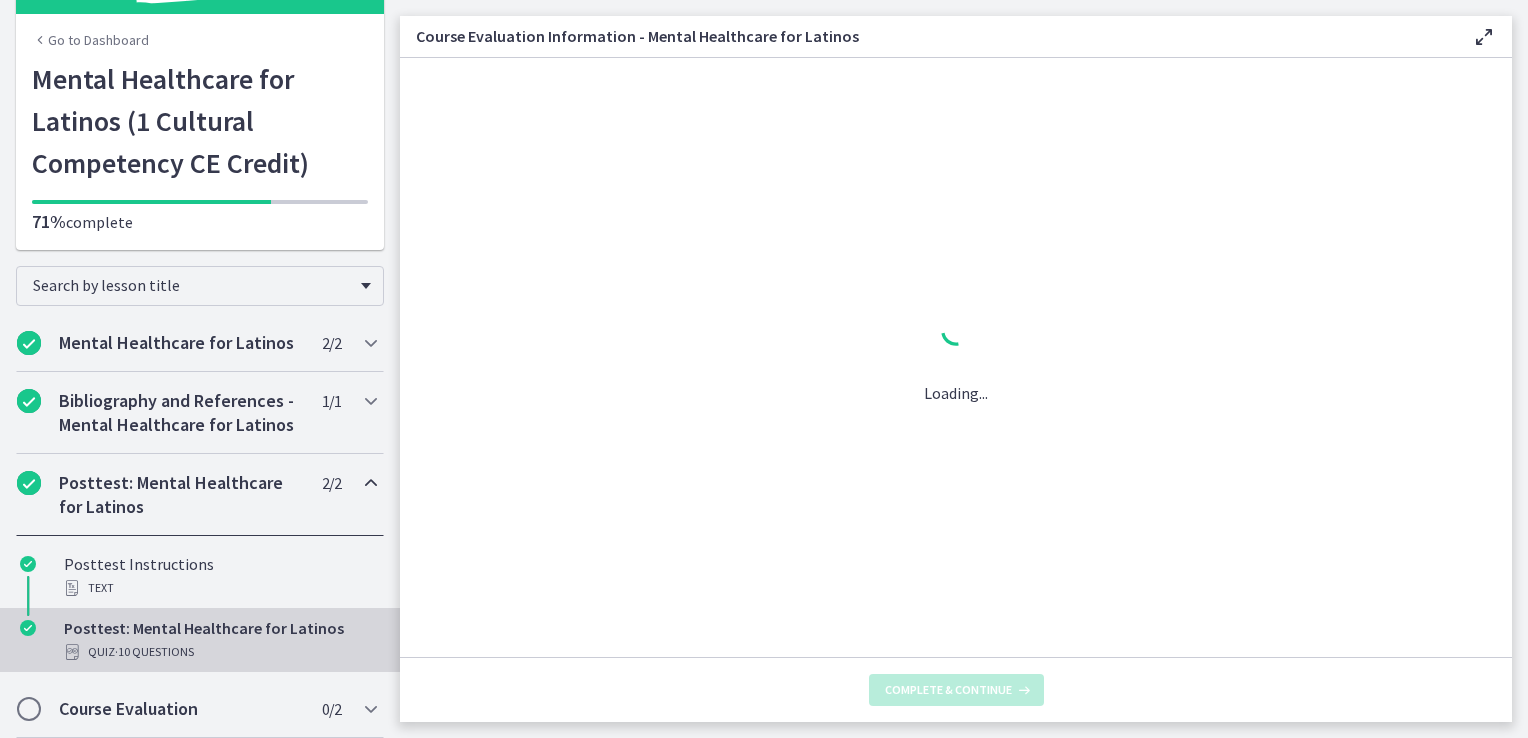 scroll, scrollTop: 88, scrollLeft: 0, axis: vertical 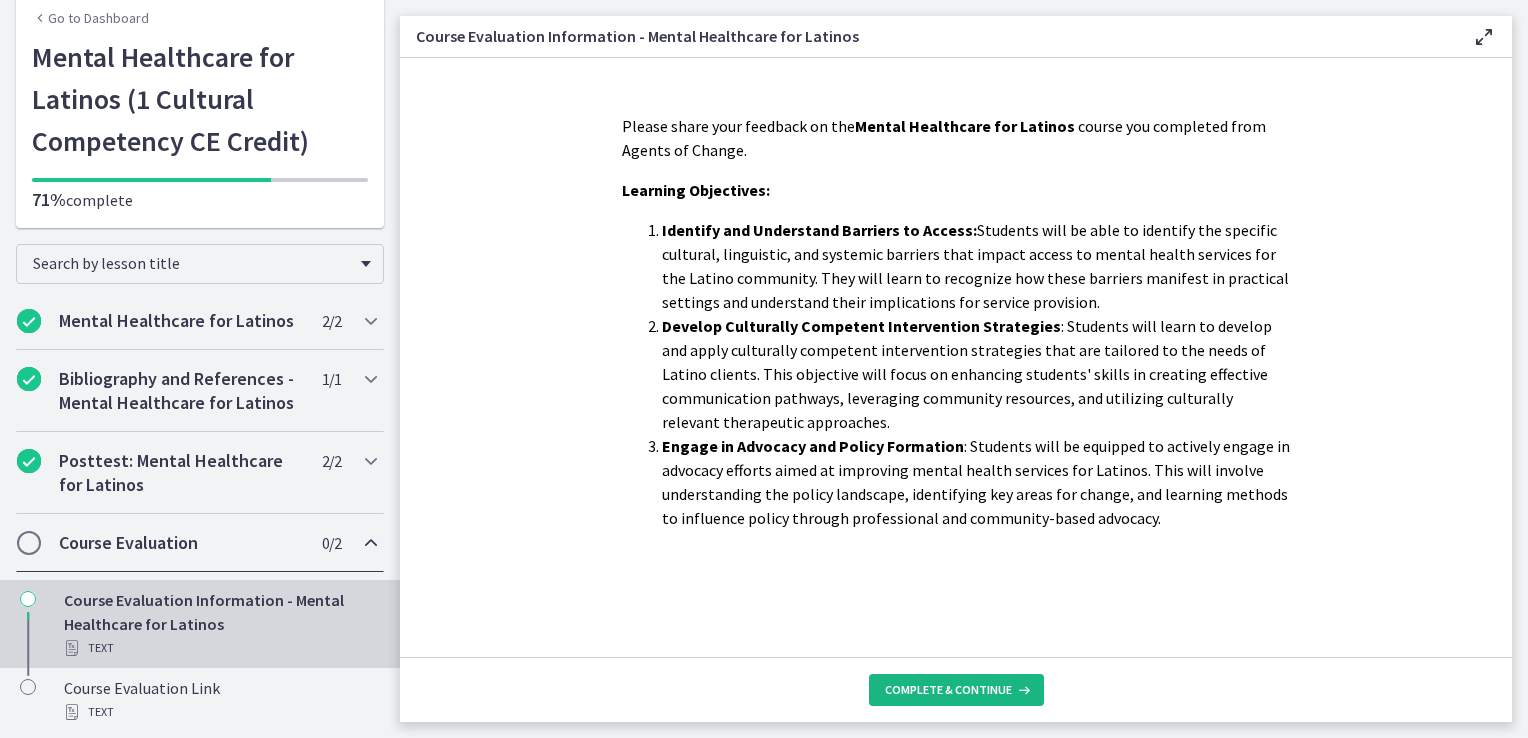 click on "Complete & continue" at bounding box center (948, 690) 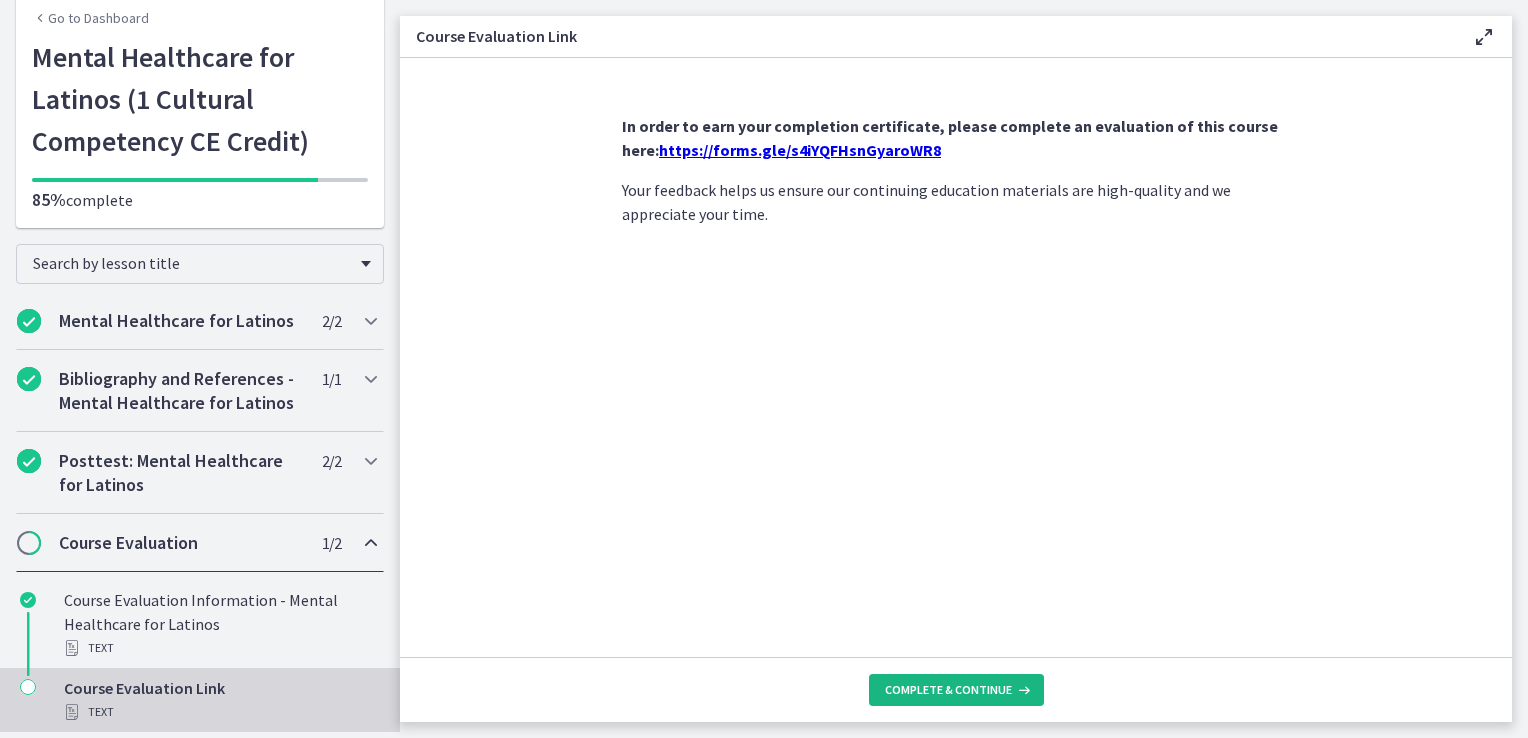 click on "Complete & continue" at bounding box center [948, 690] 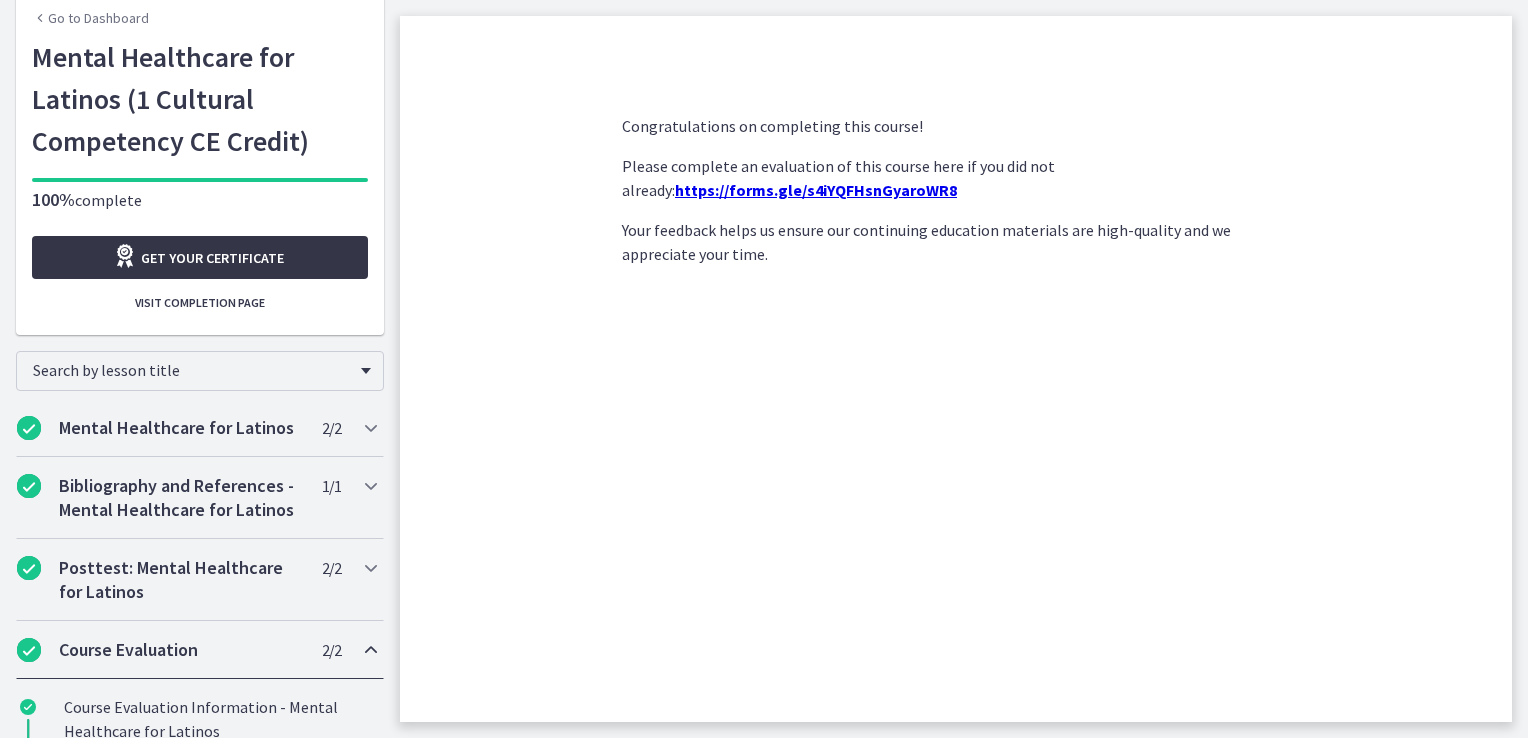 click on "Get your certificate" at bounding box center (212, 258) 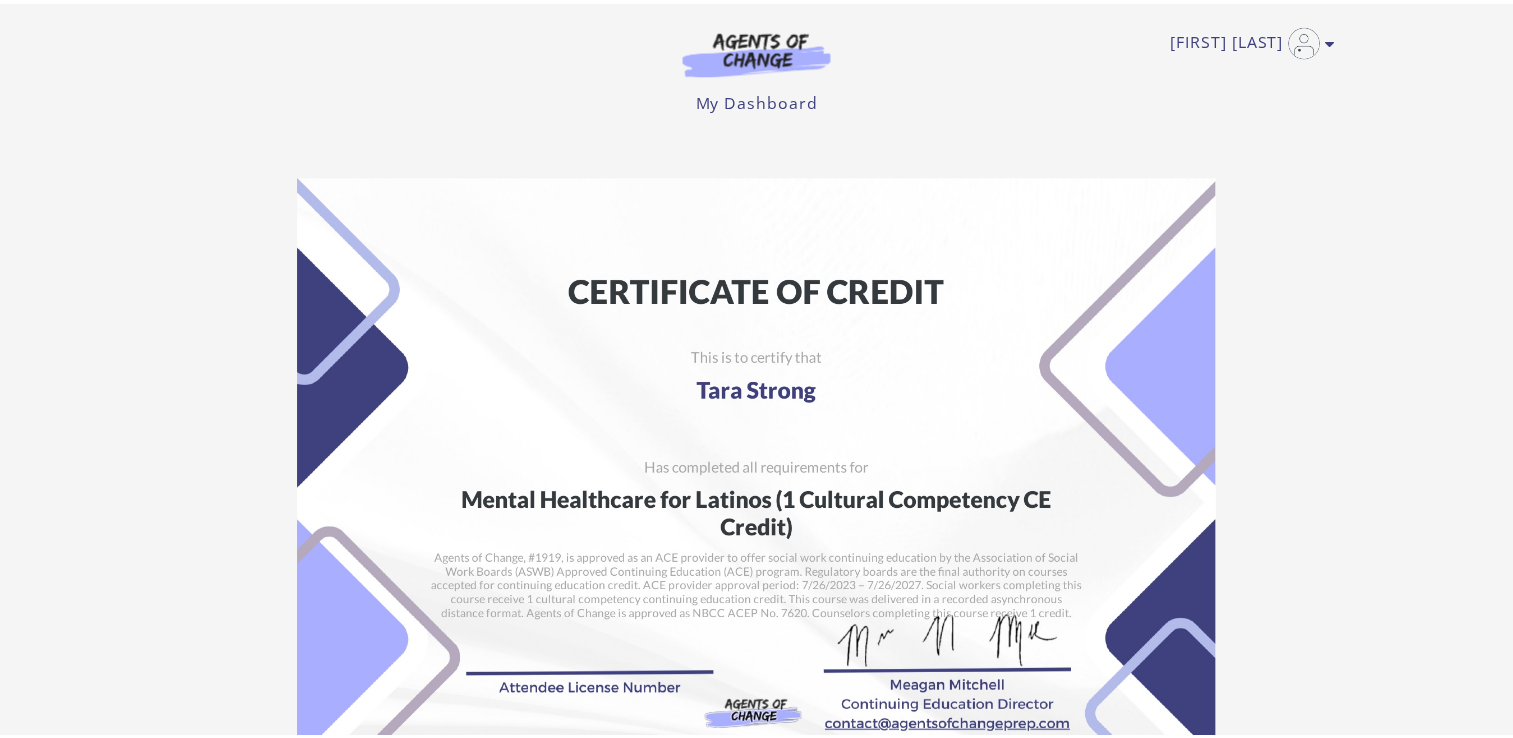 scroll, scrollTop: 0, scrollLeft: 0, axis: both 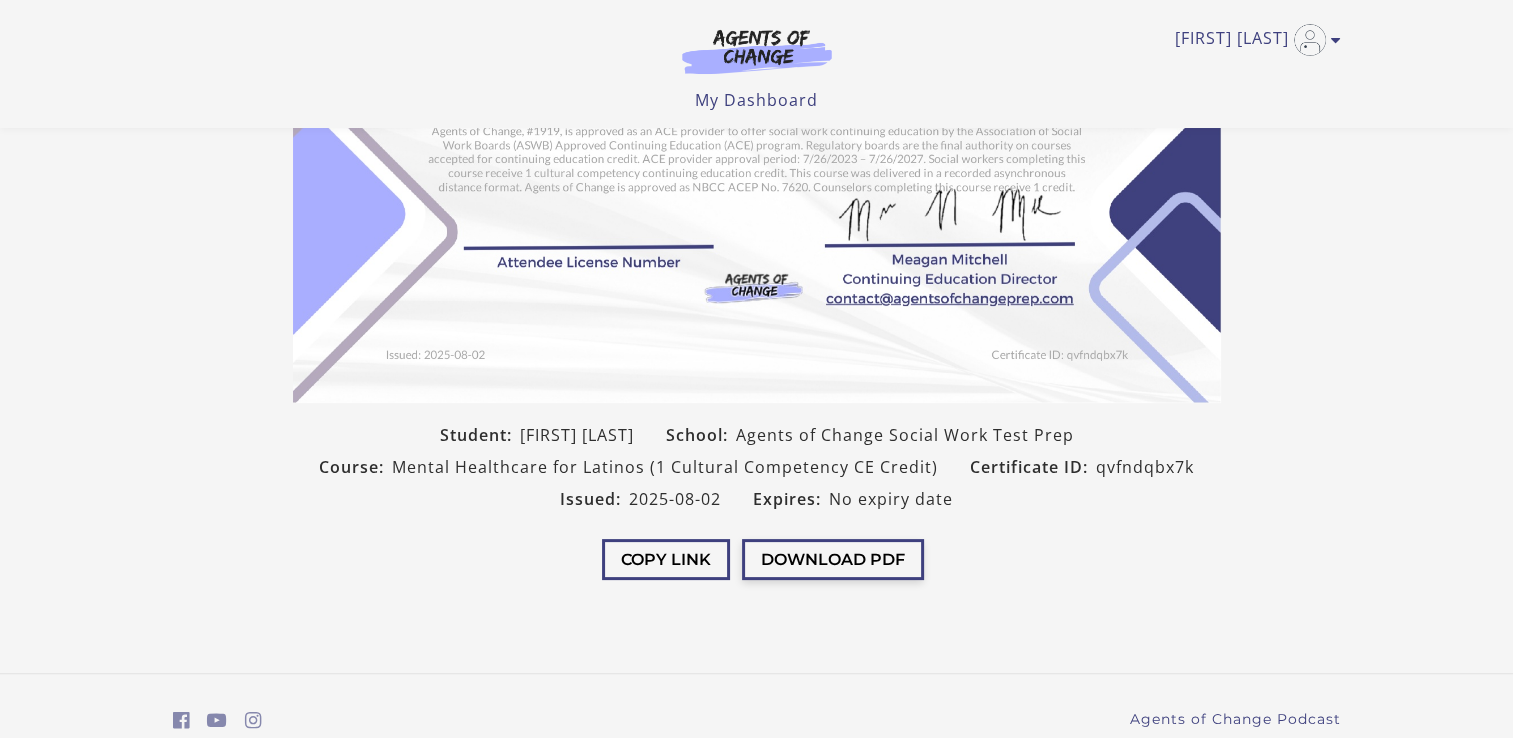 click on "Download PDF" at bounding box center (833, 559) 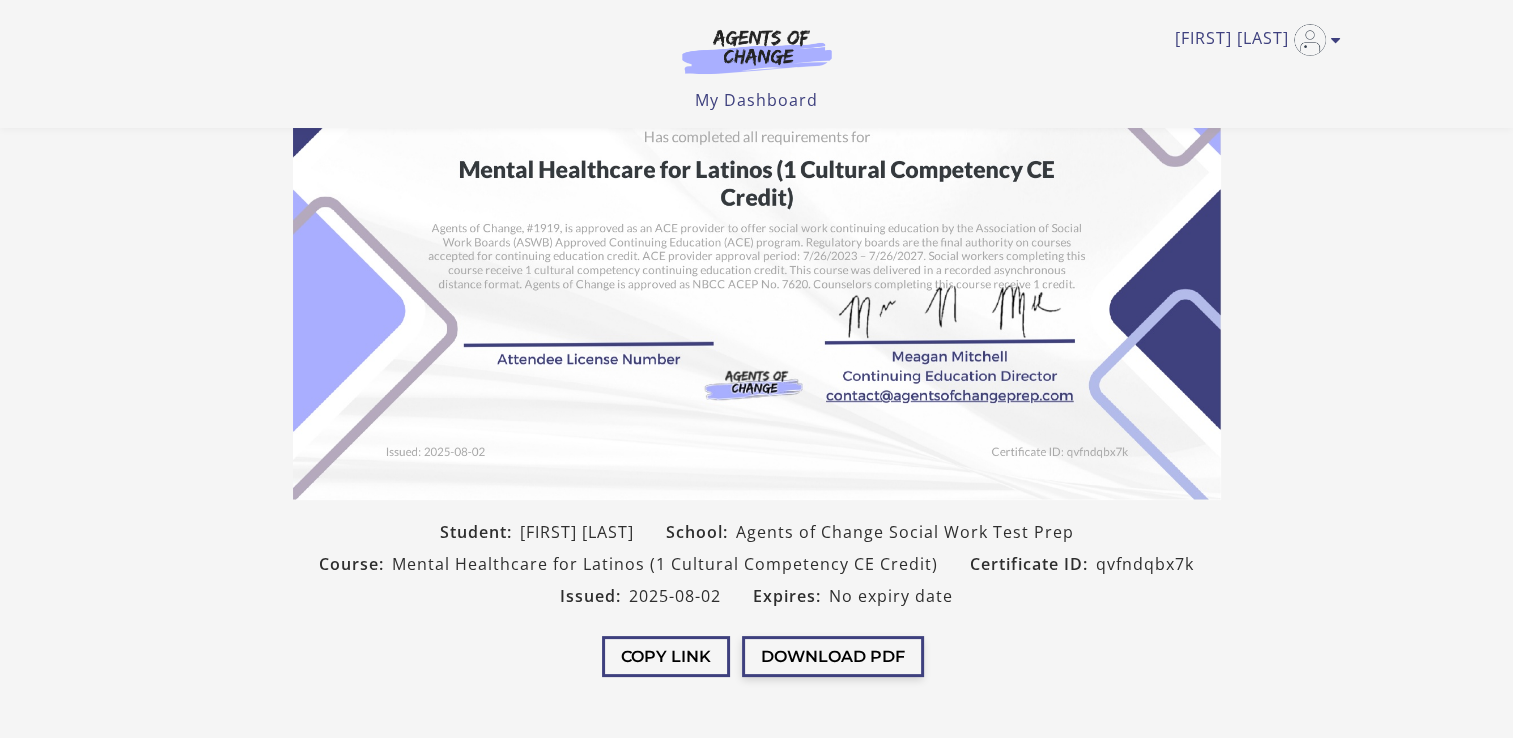 scroll, scrollTop: 380, scrollLeft: 0, axis: vertical 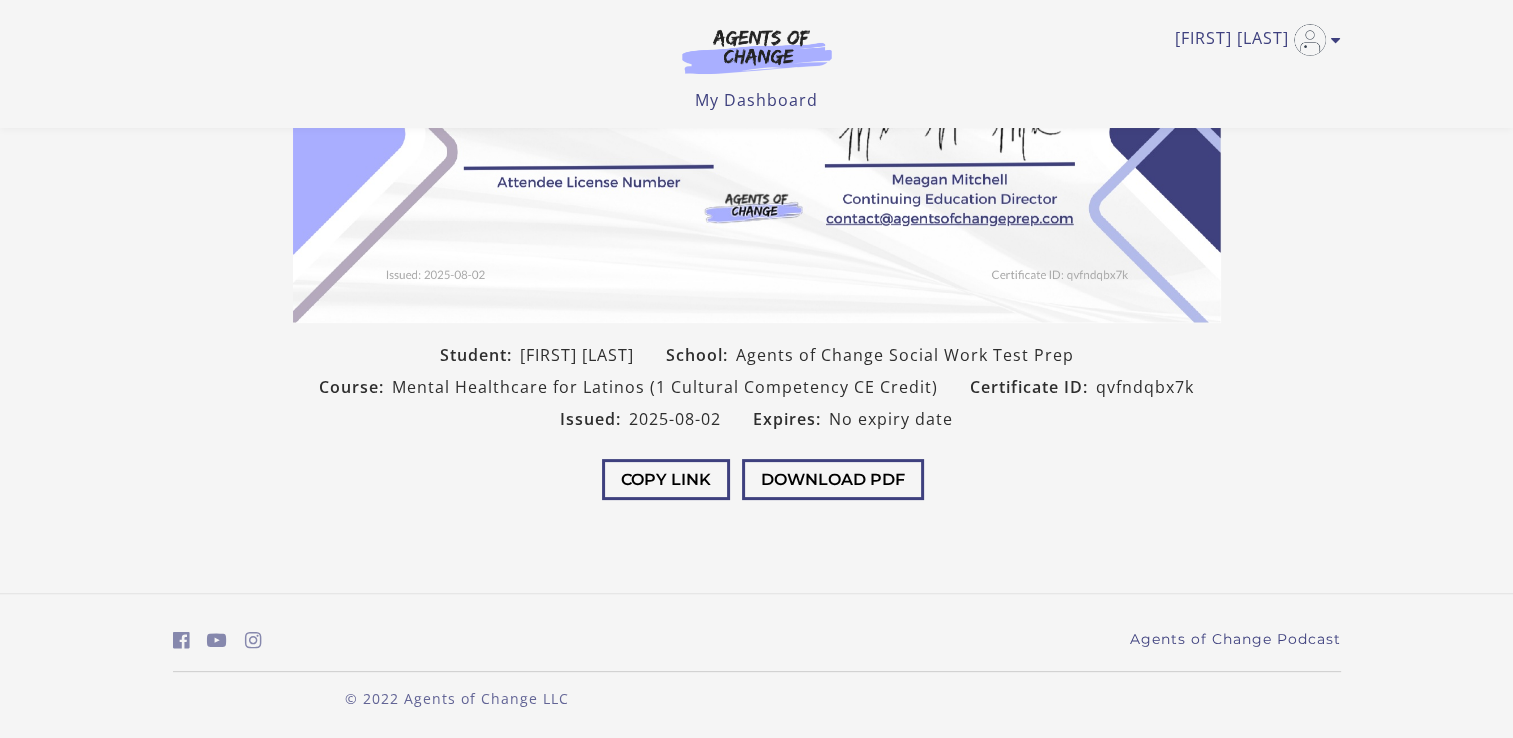 click on "2025-08-02" at bounding box center [675, 419] 